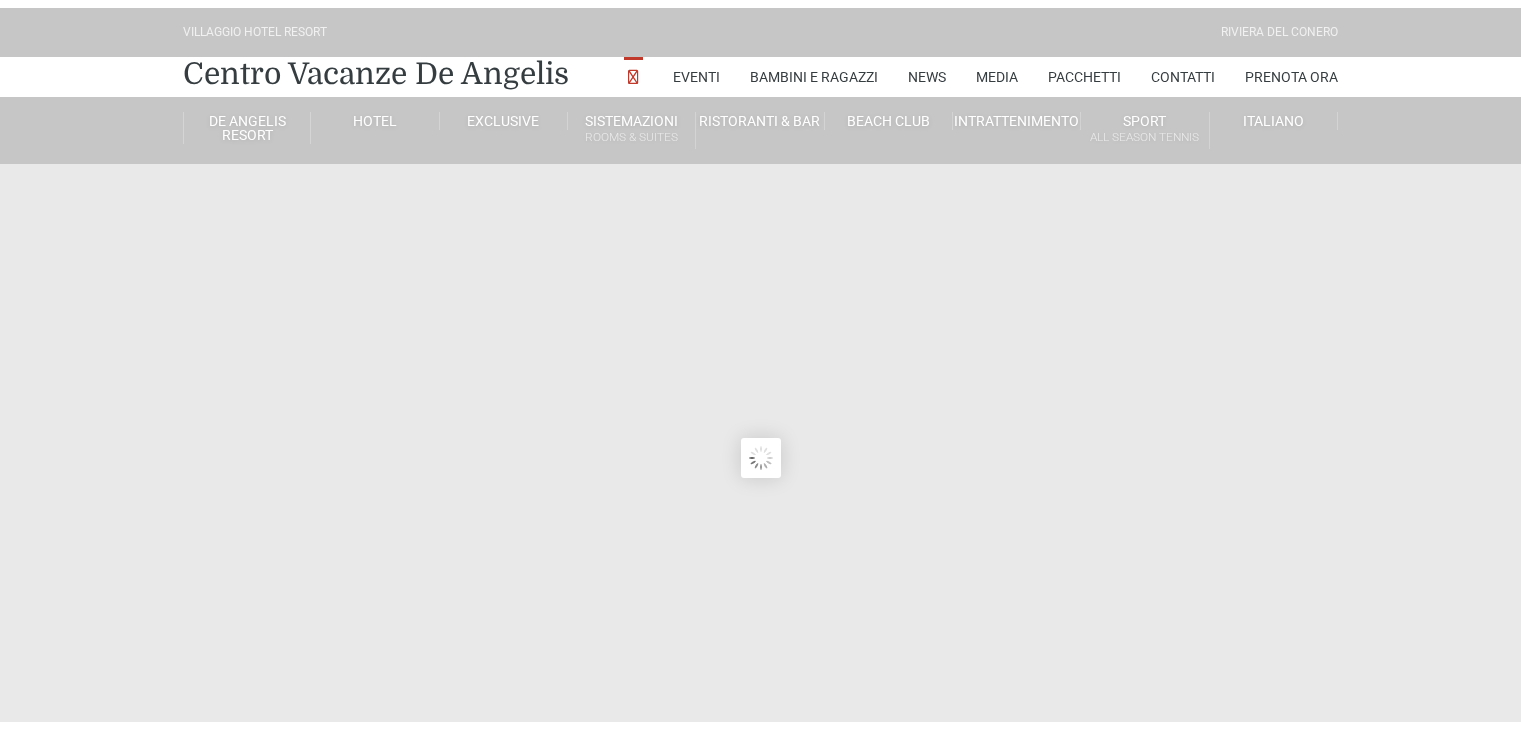 scroll, scrollTop: 0, scrollLeft: 0, axis: both 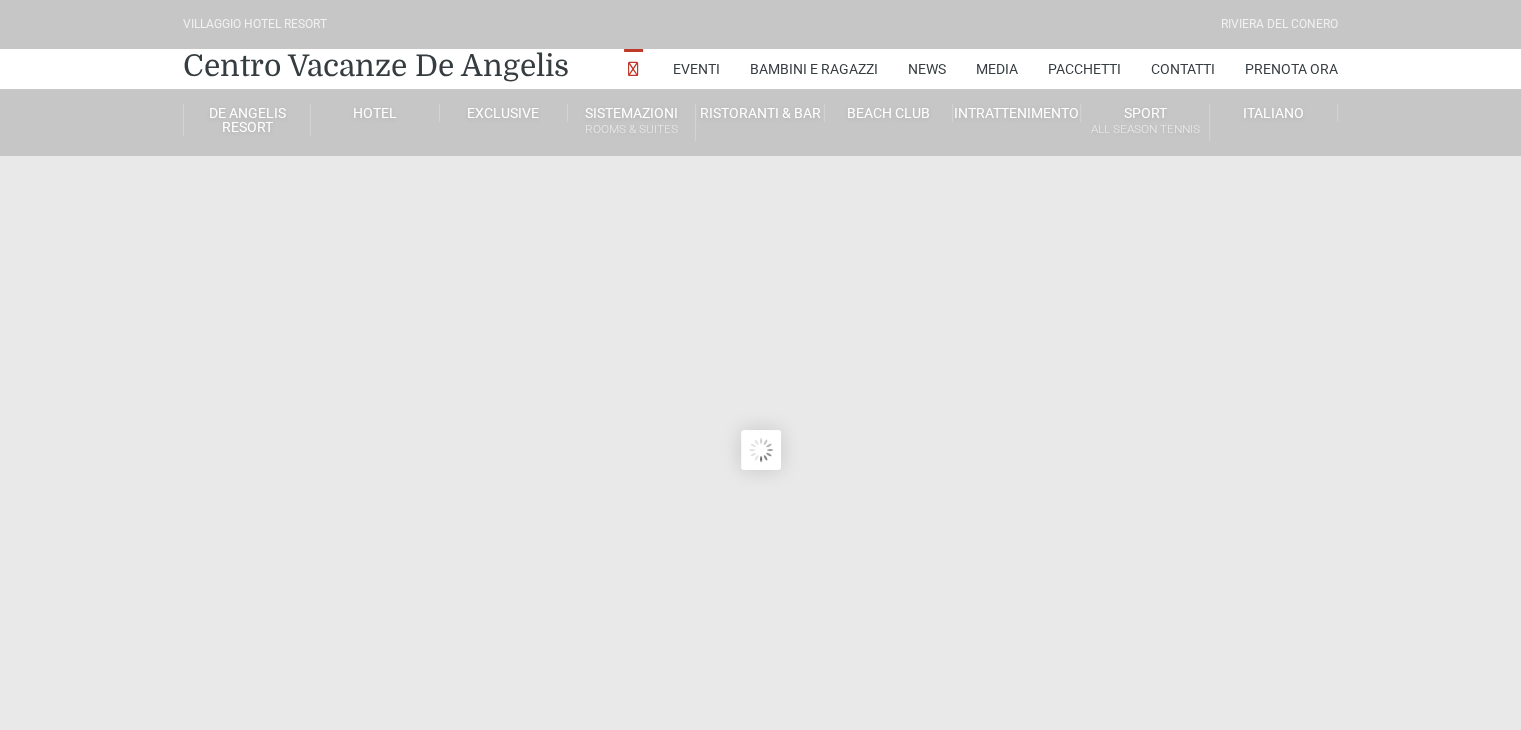 type on "[DATE]" 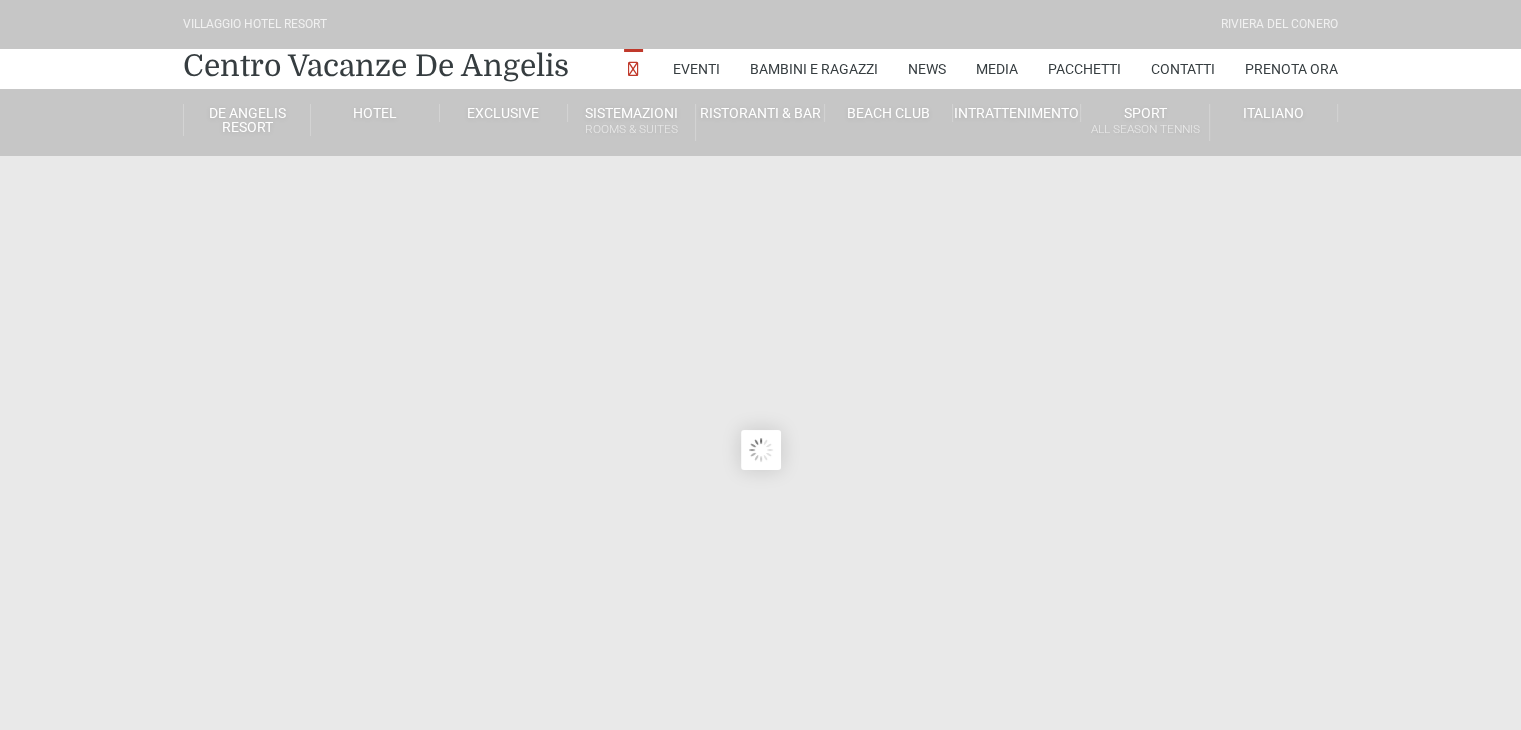 type on "[DATE]" 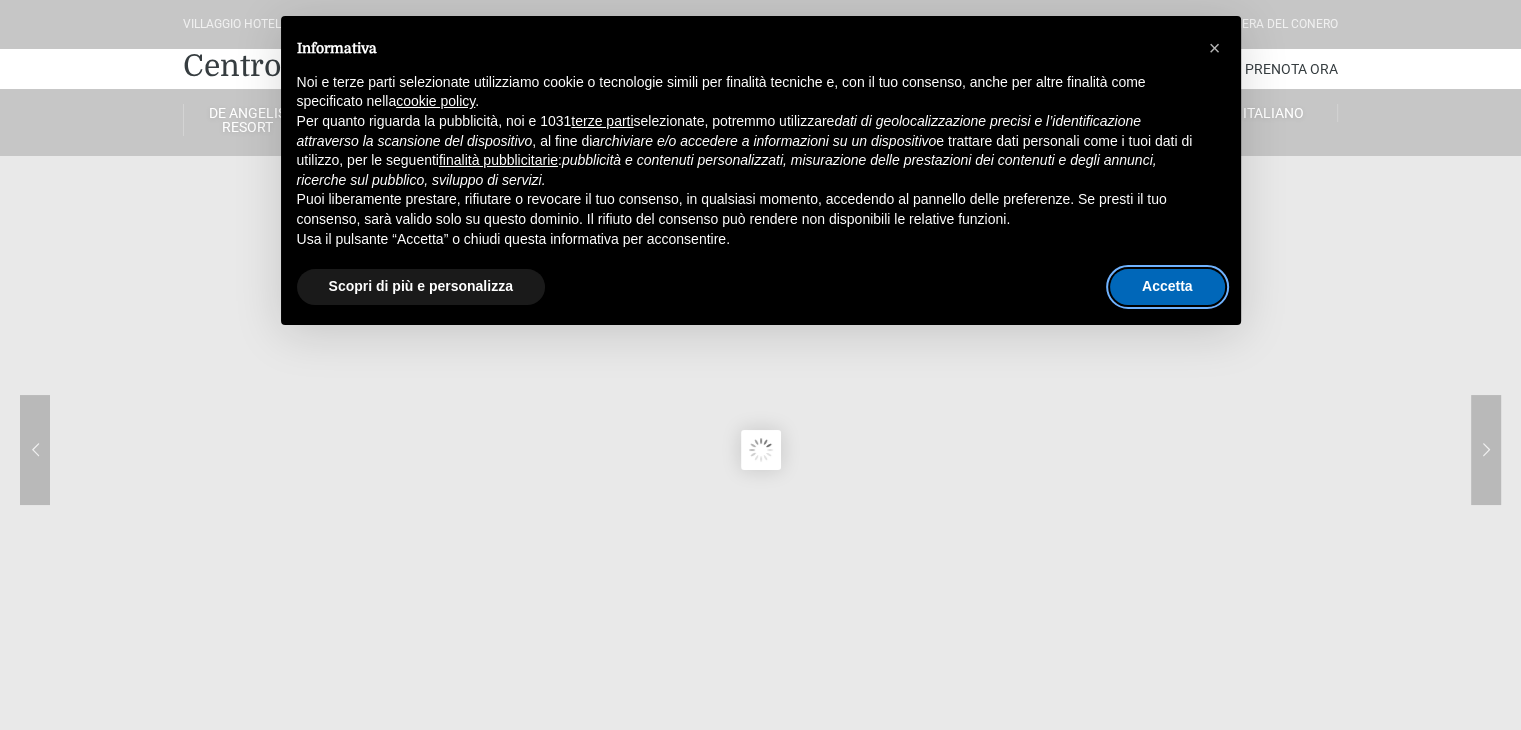 click on "Accetta" at bounding box center [1167, 287] 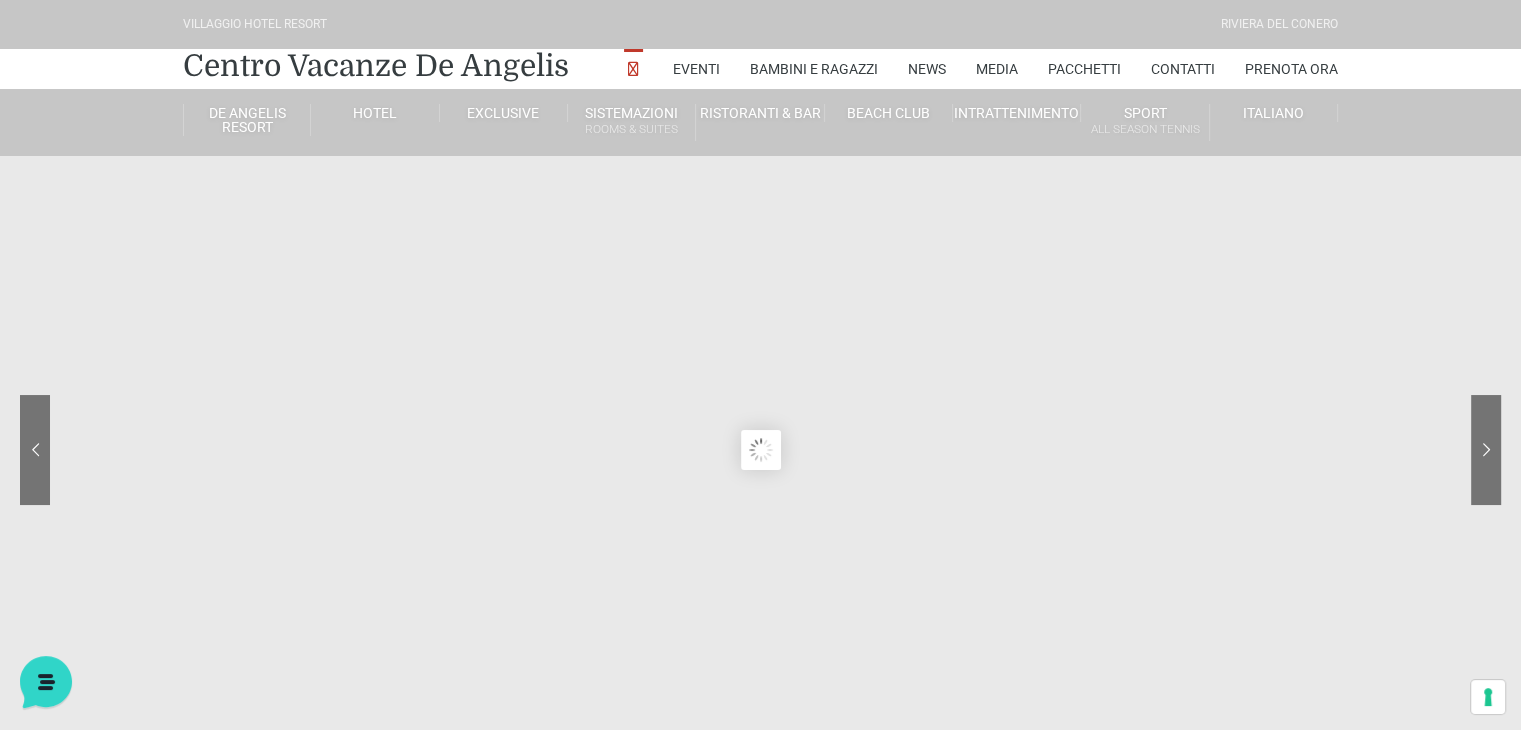 scroll, scrollTop: 0, scrollLeft: 0, axis: both 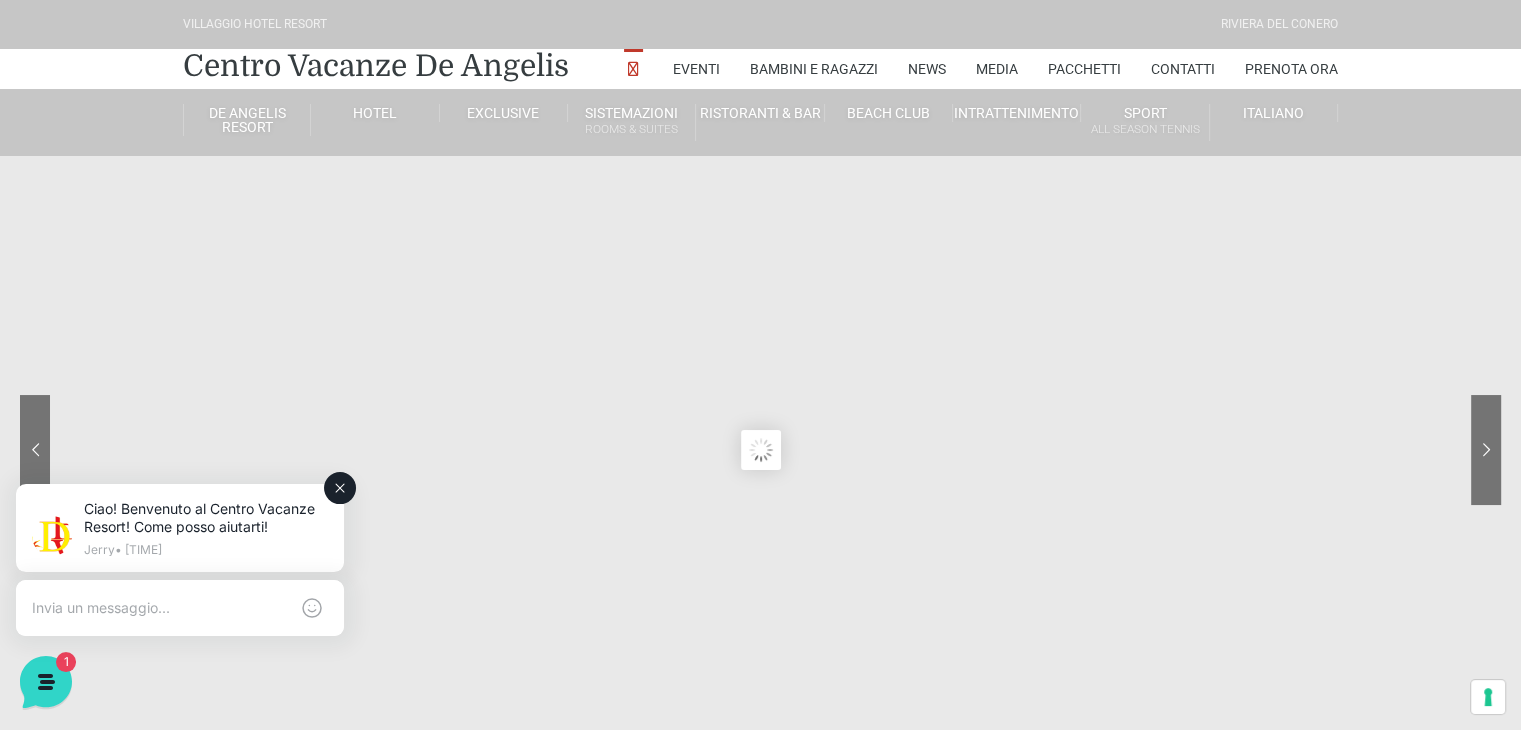 click at bounding box center [160, 608] 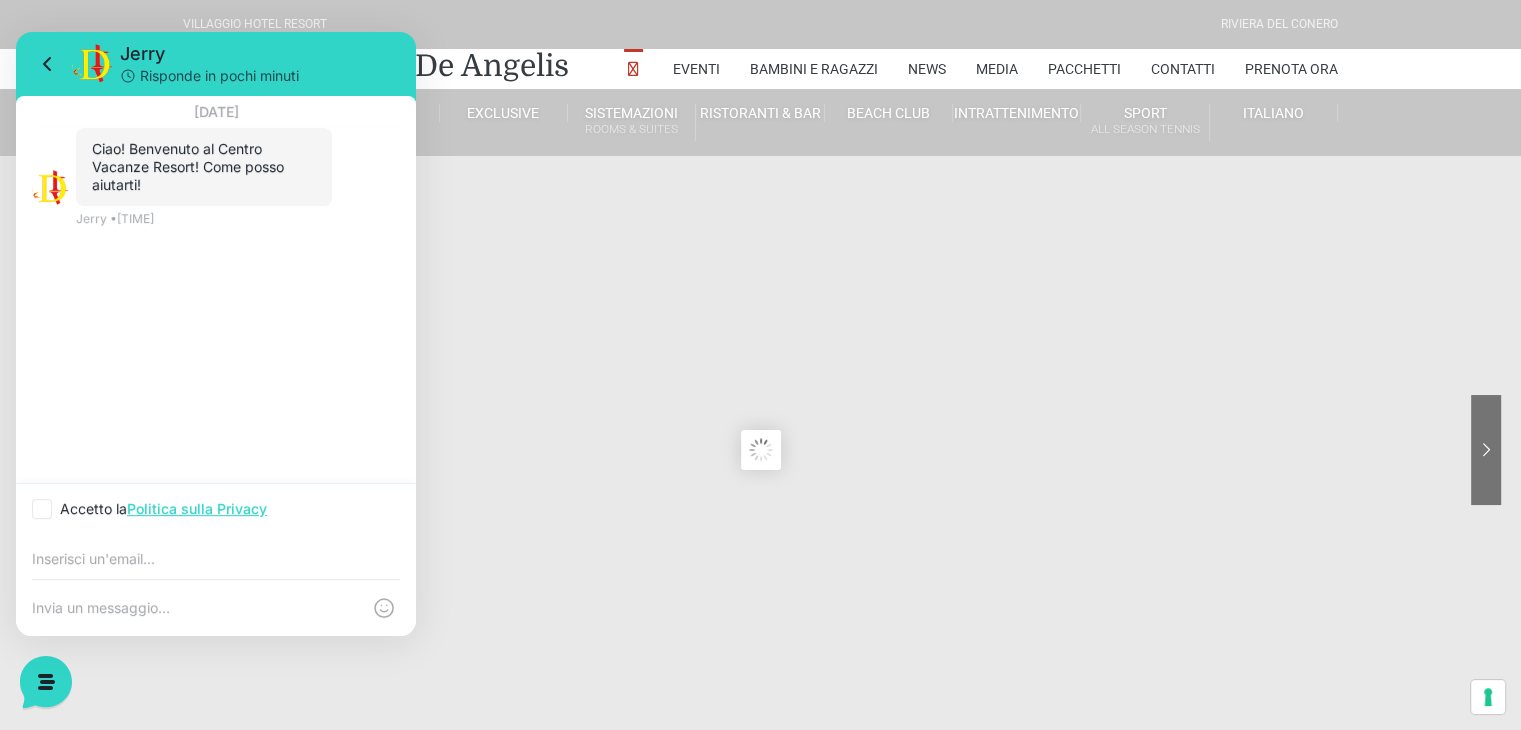click at bounding box center (196, 608) 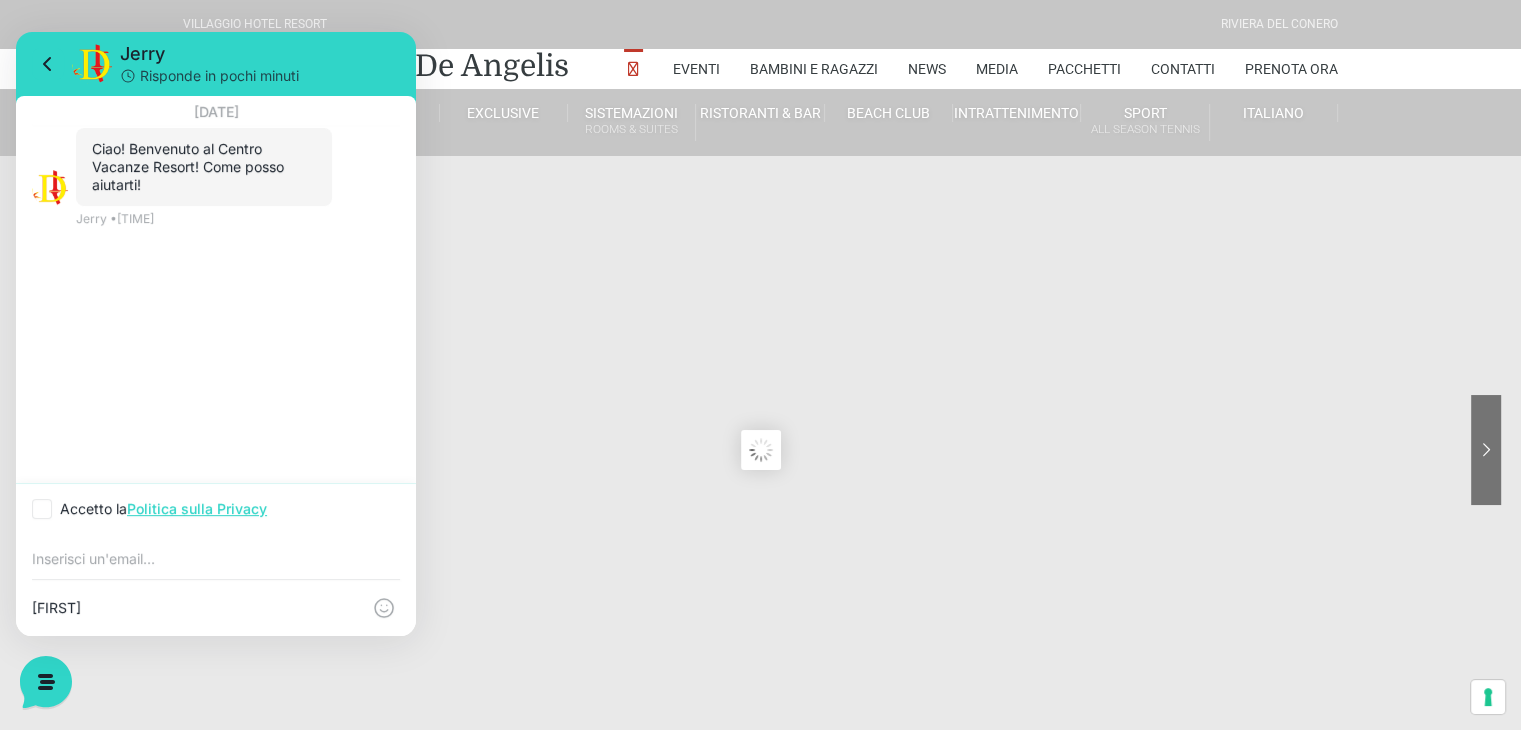 type on "M" 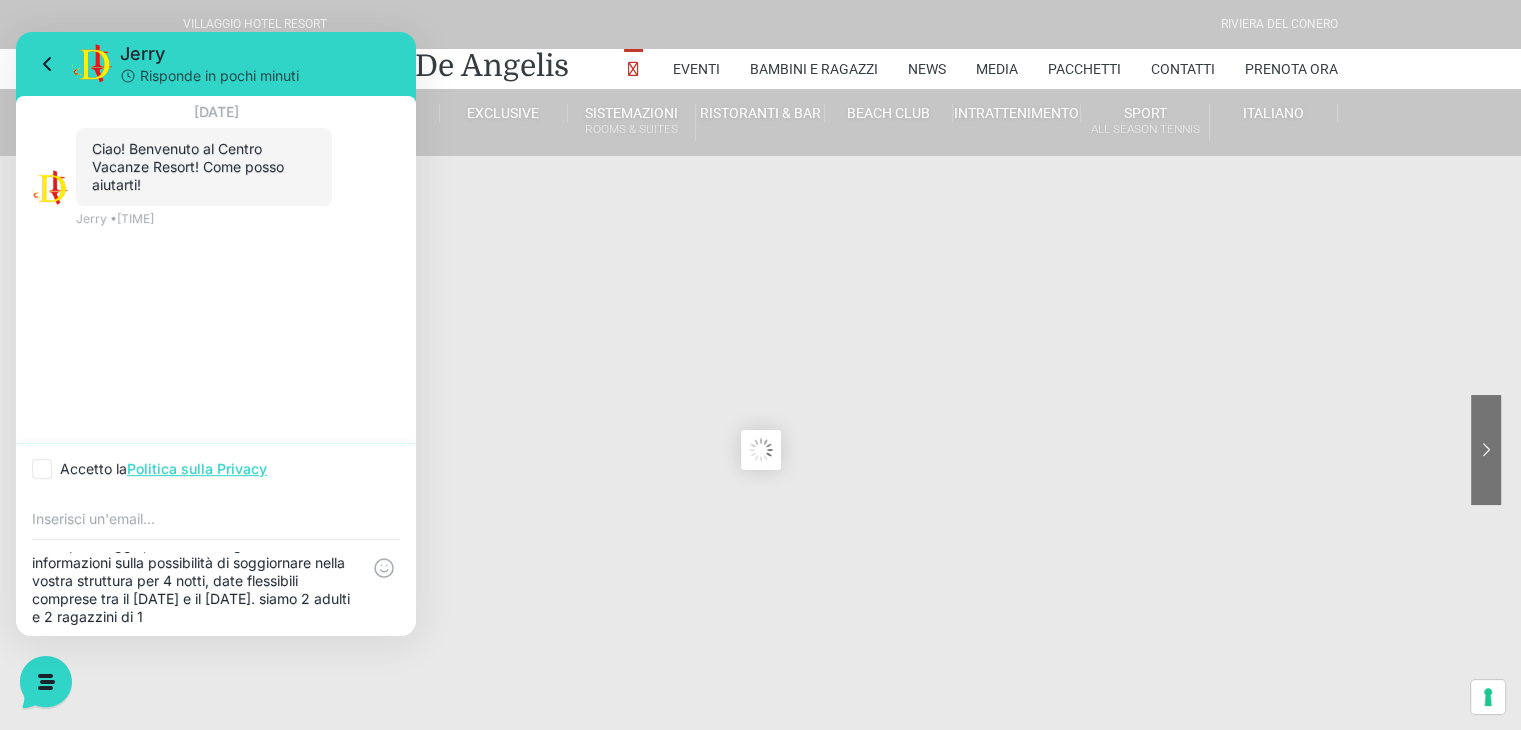 scroll, scrollTop: 0, scrollLeft: 0, axis: both 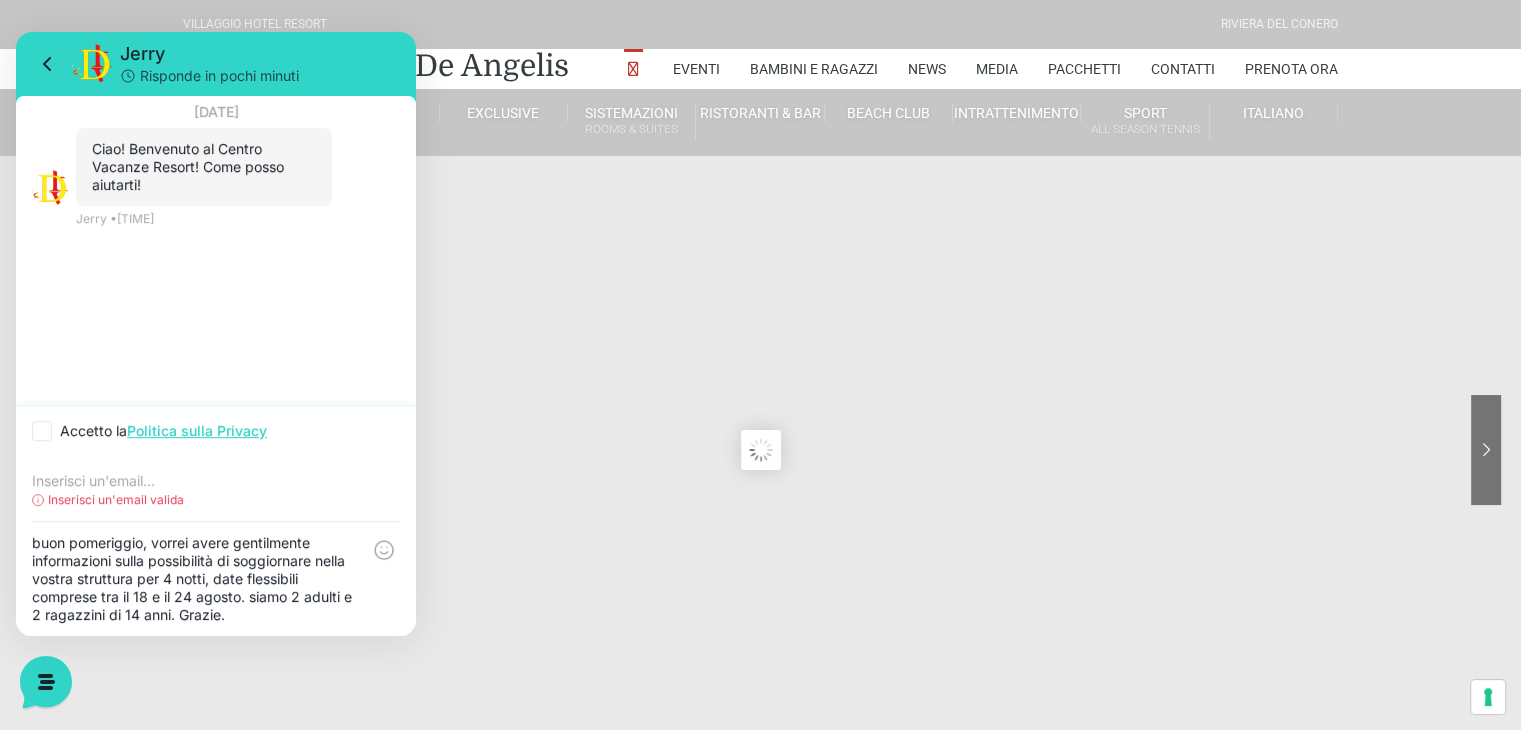 type on "buon pomeriggio, vorrei avere gentilmente informazioni sulla possibilità di soggiornare nella vostra struttura per 4 notti, date flessibili comprese tra il 18 e il 24 agosto. siamo 2 adulti e 2 ragazzini di 14 anni. Grazie." 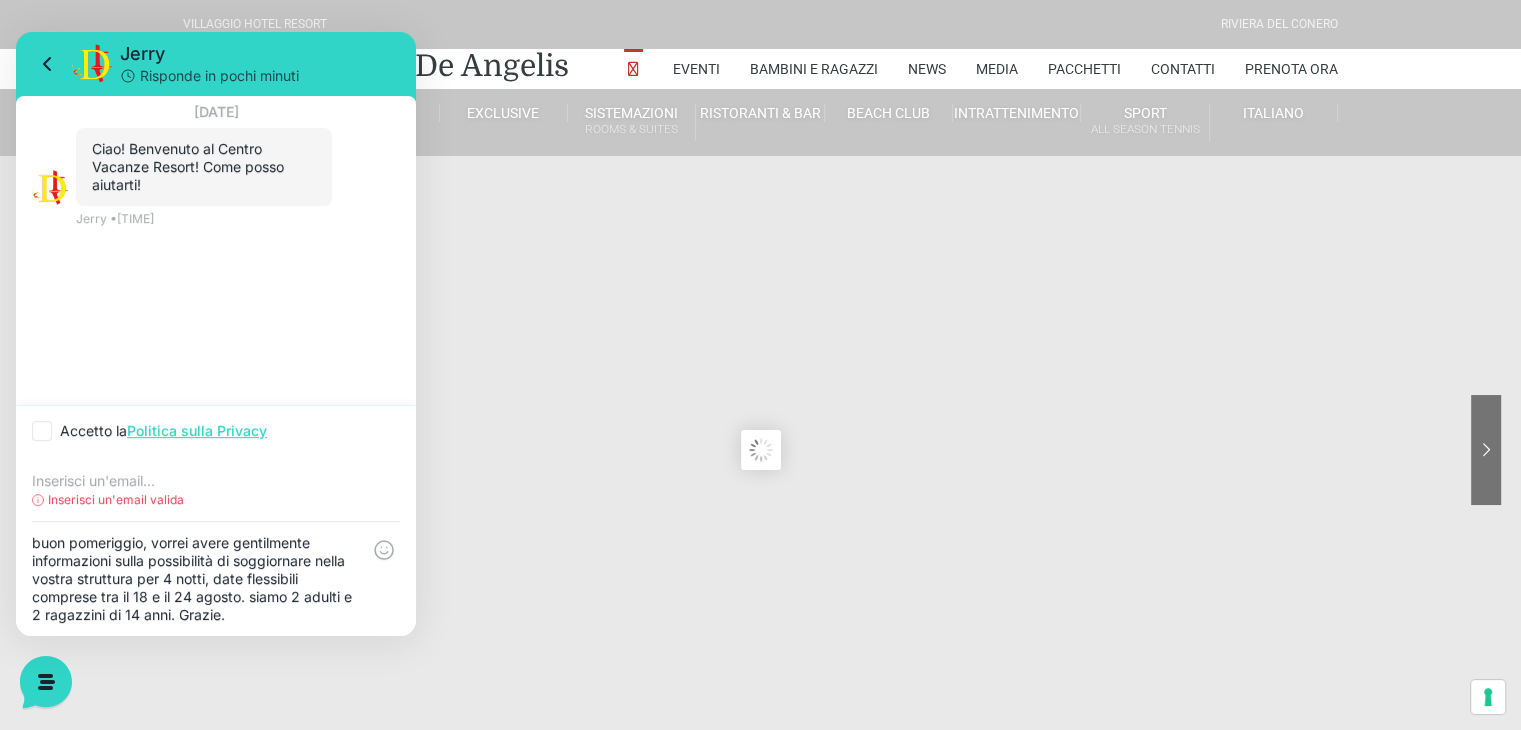 click on "Inserisci un'email valida" at bounding box center [216, 500] 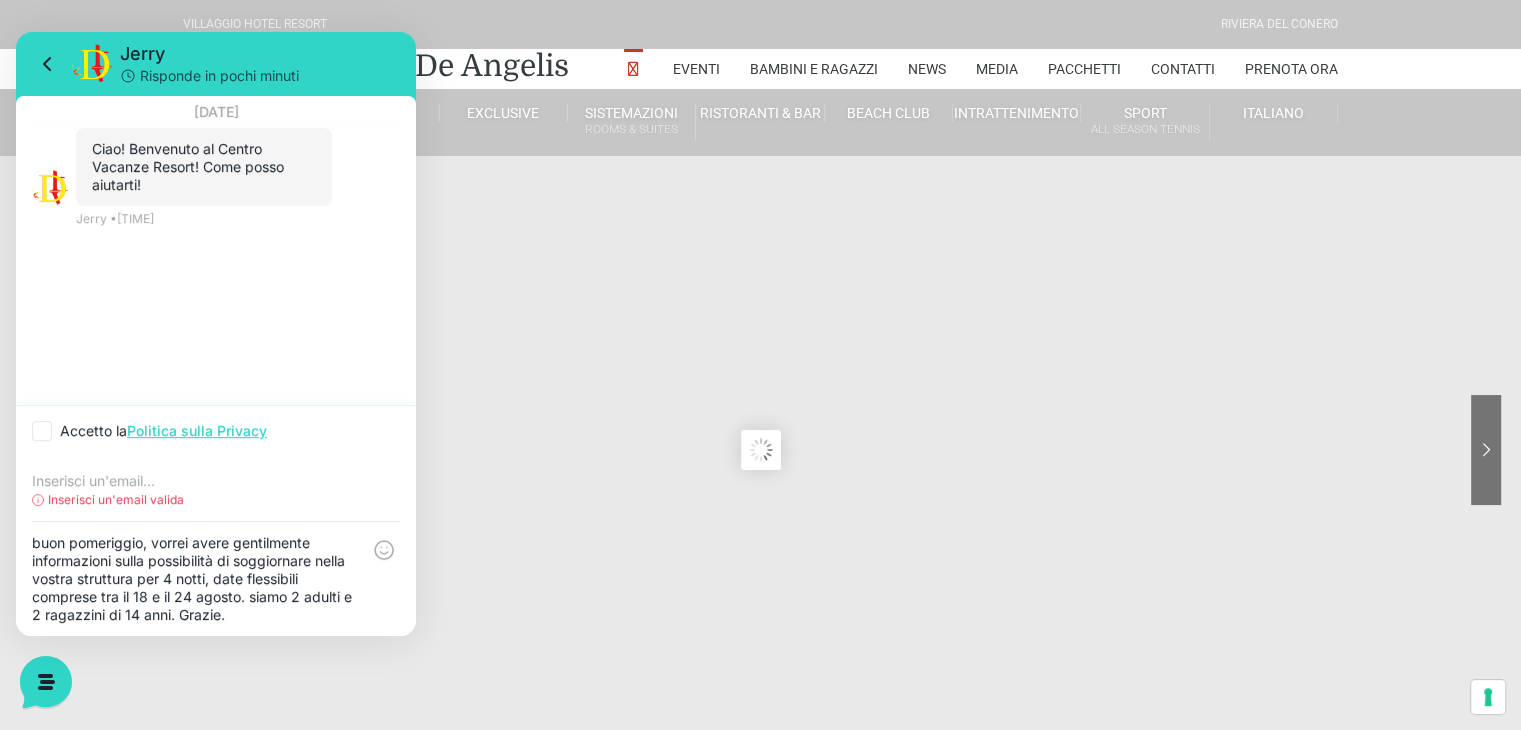 click at bounding box center [216, 481] 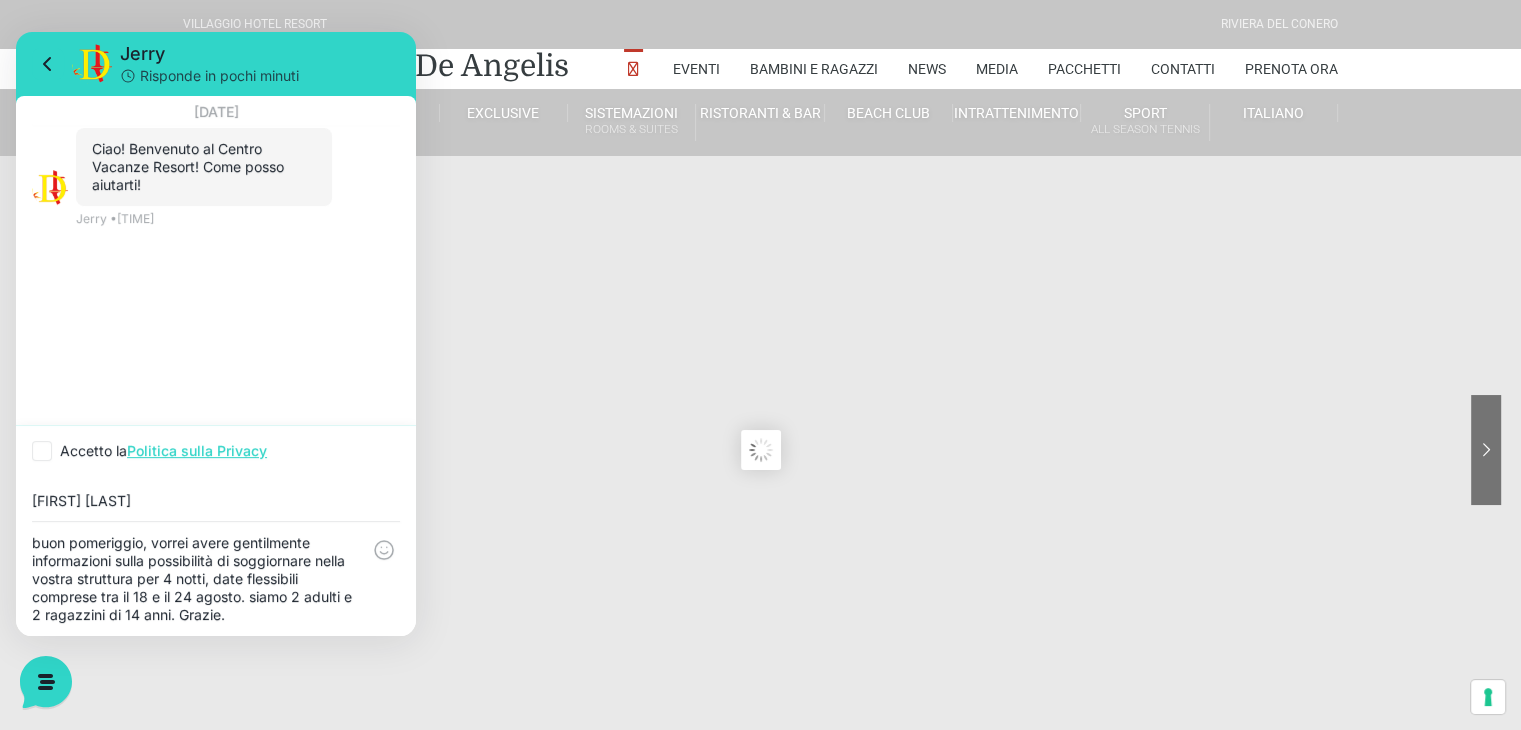 type on "[FIRST] [LAST]" 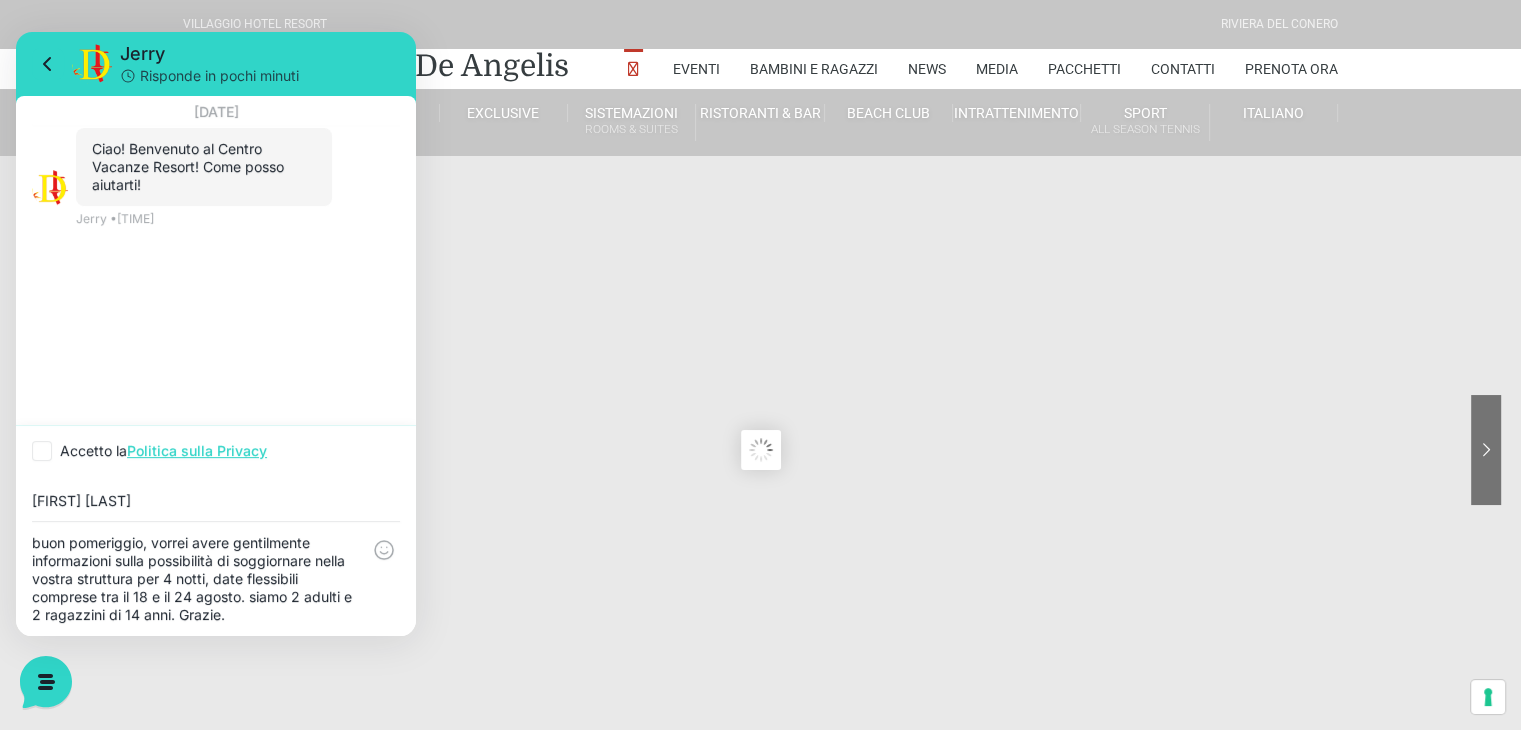 click at bounding box center [42, 451] 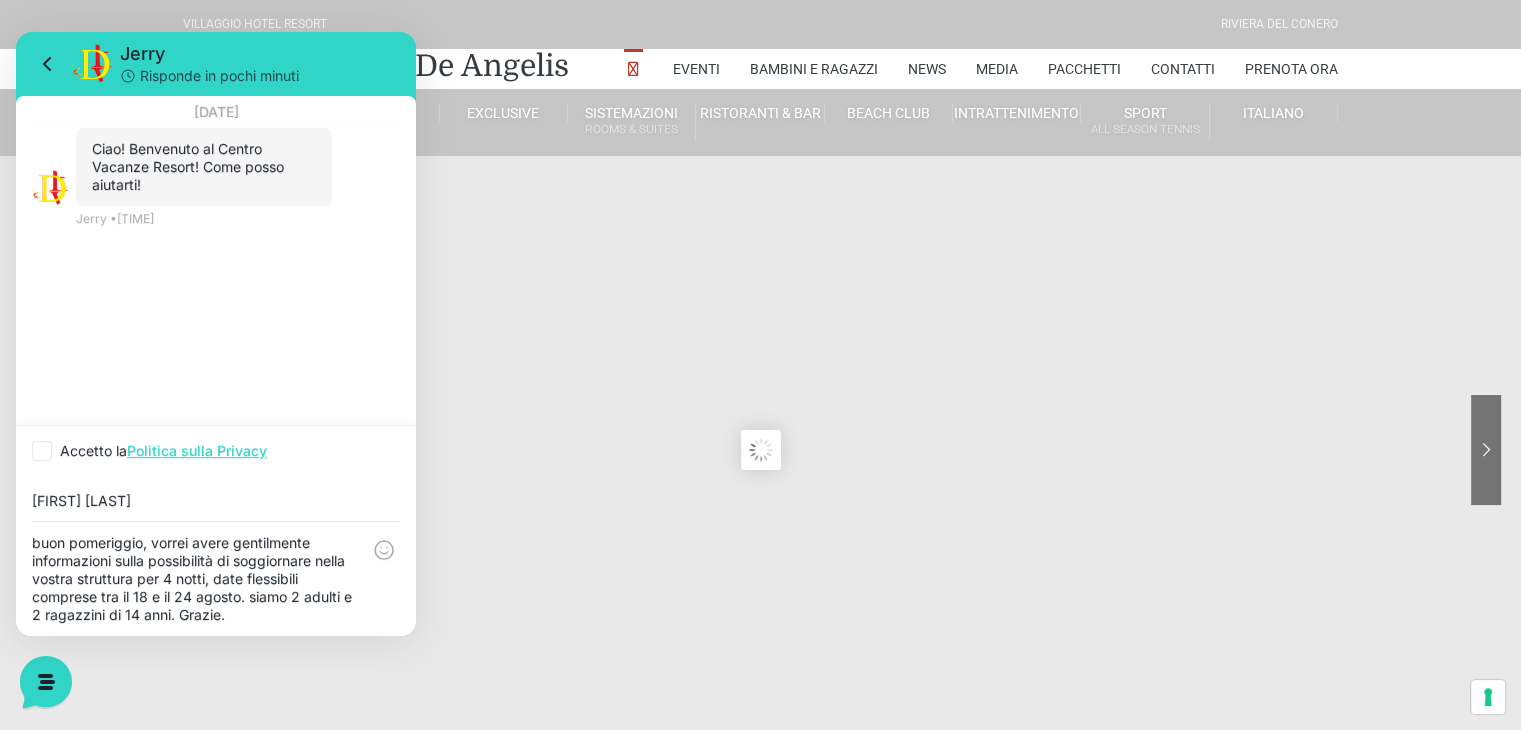 click on "Accetto la  Politica sulla Privacy" at bounding box center [38, 451] 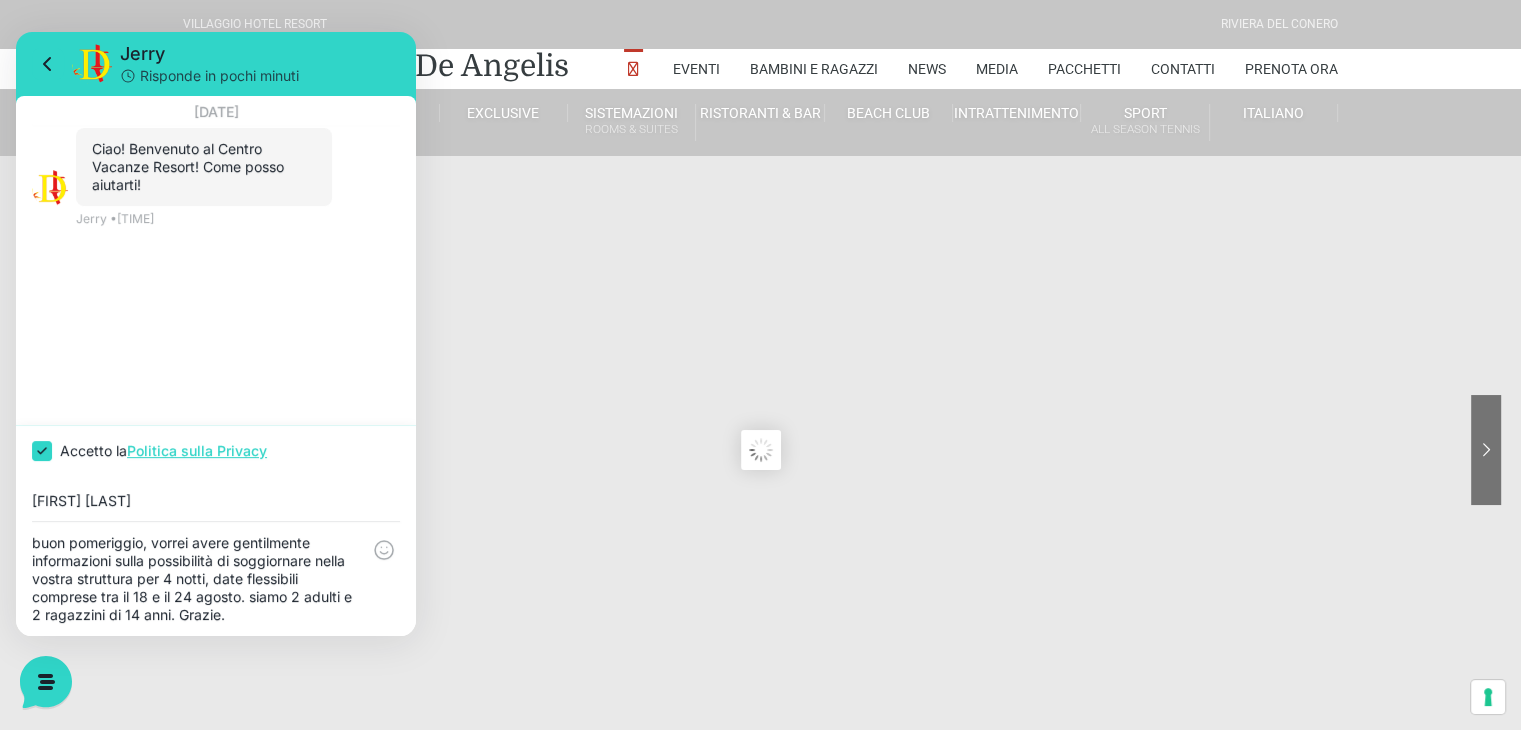 checkbox on "true" 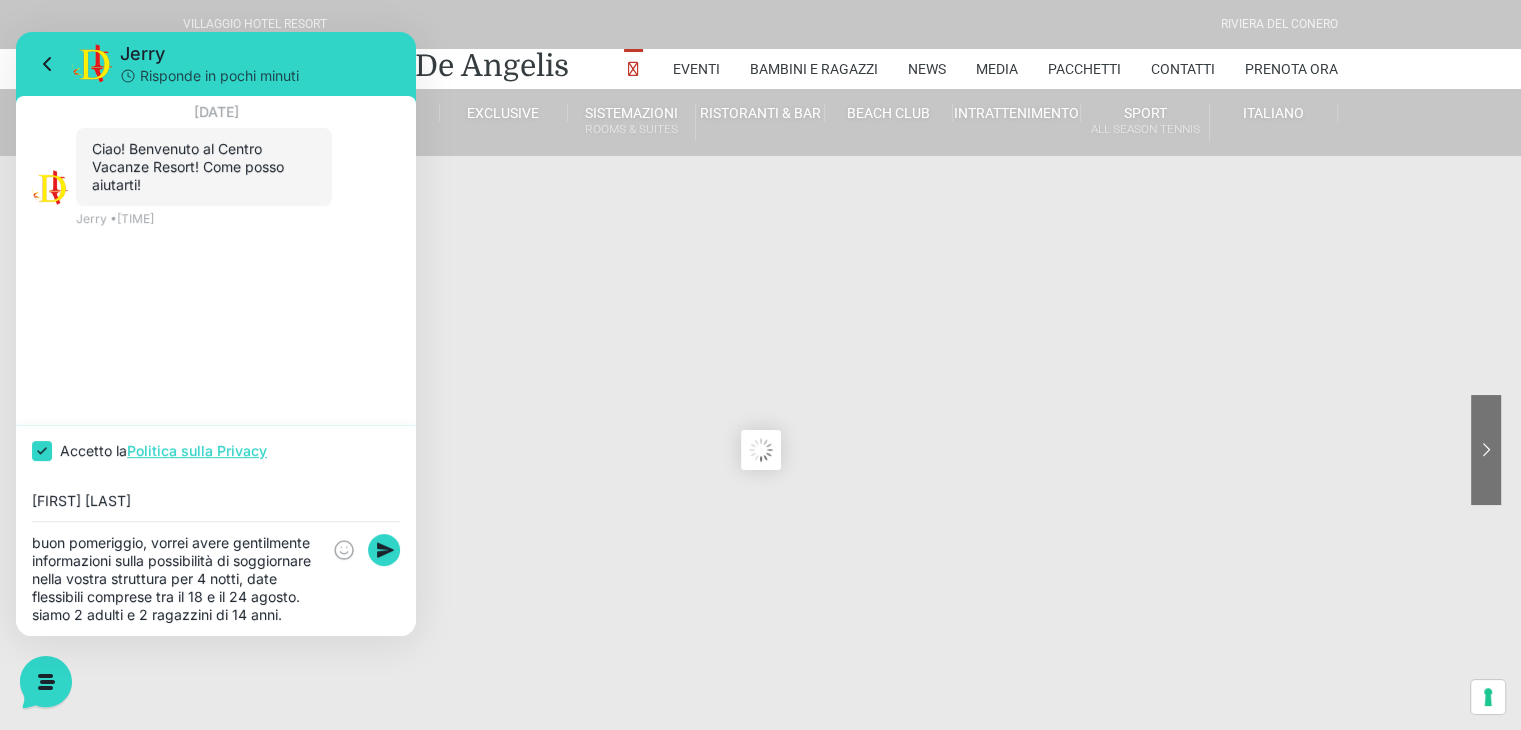 click on "[FIRST] [LAST]" at bounding box center [216, 501] 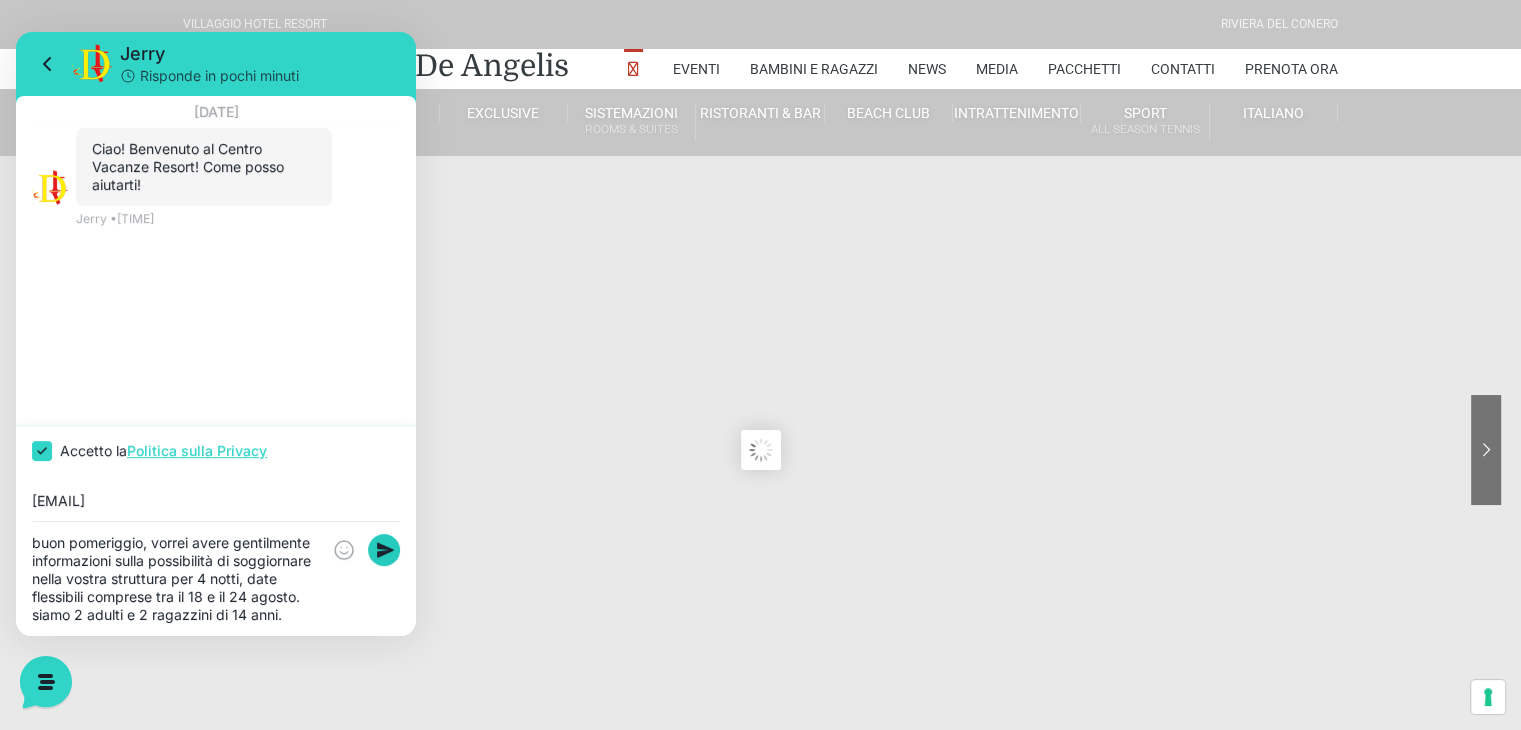 type on "[EMAIL]" 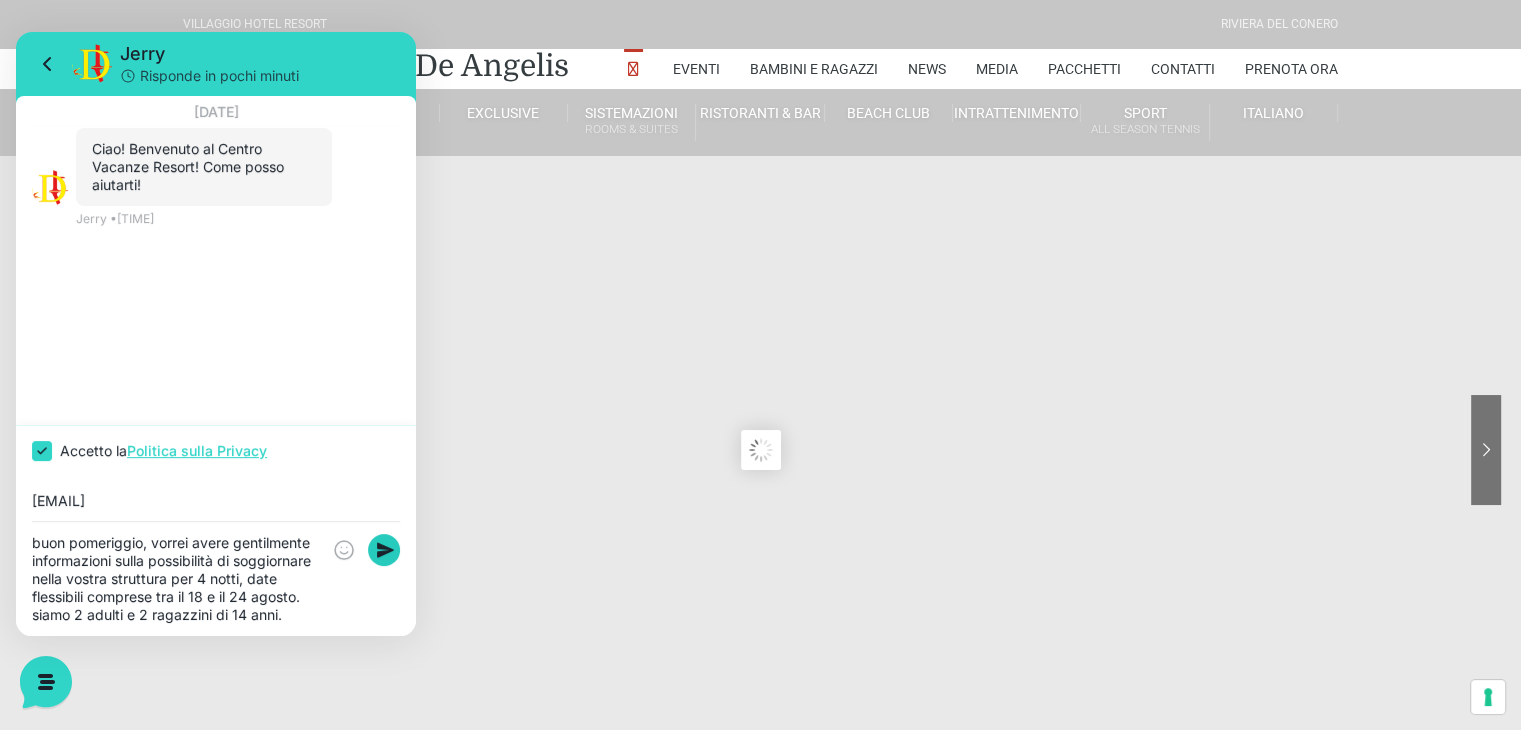 click 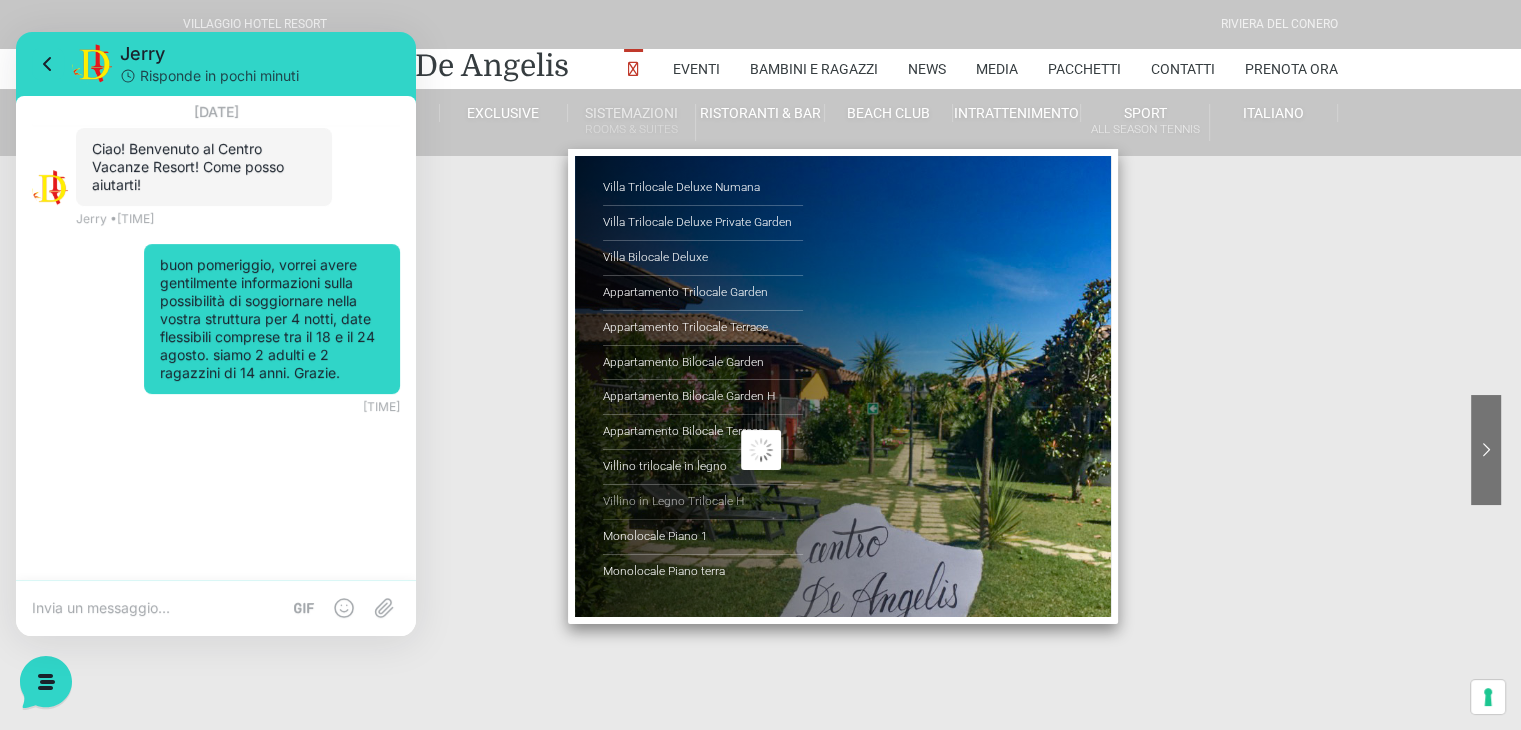 click on "Villino in Legno Trilocale H" at bounding box center [703, 502] 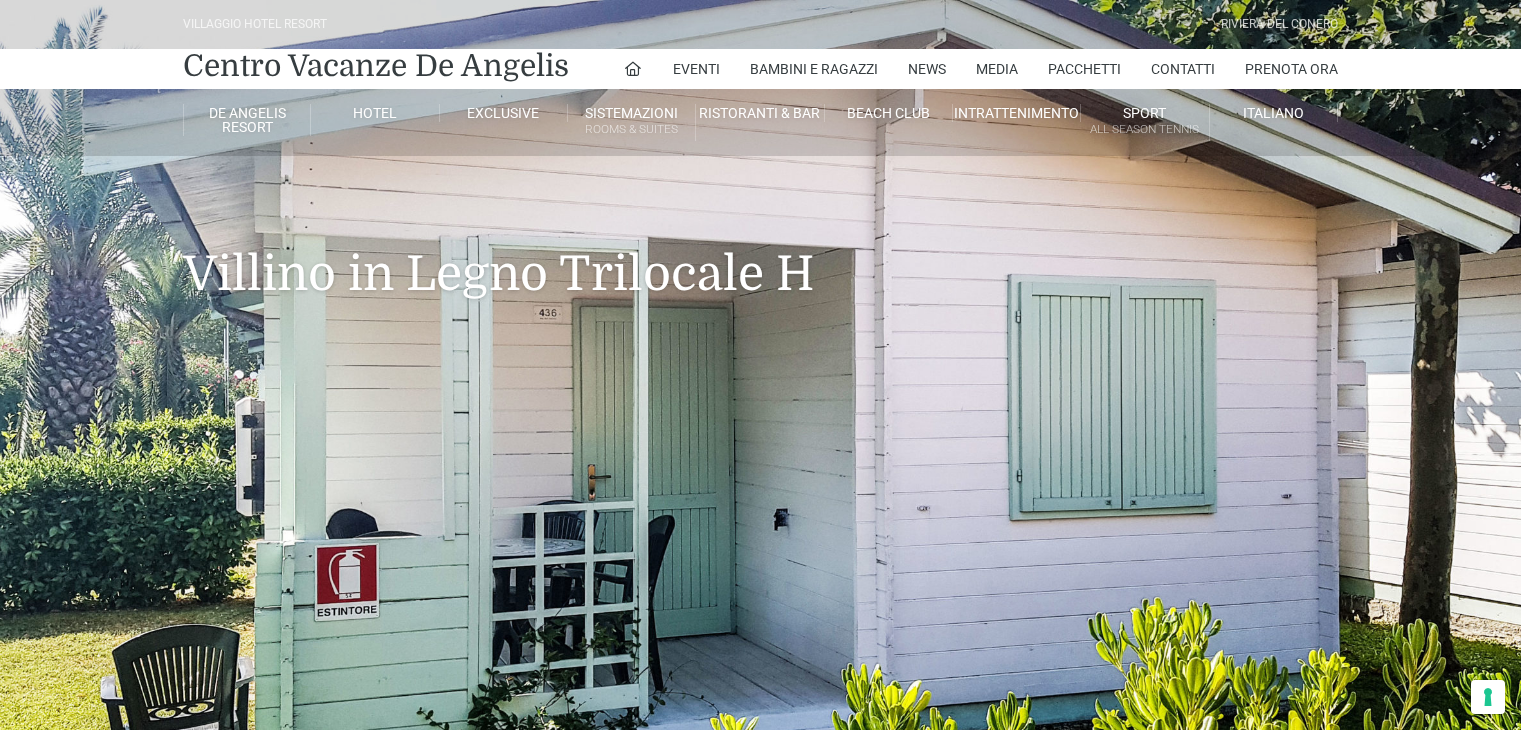 scroll, scrollTop: 0, scrollLeft: 0, axis: both 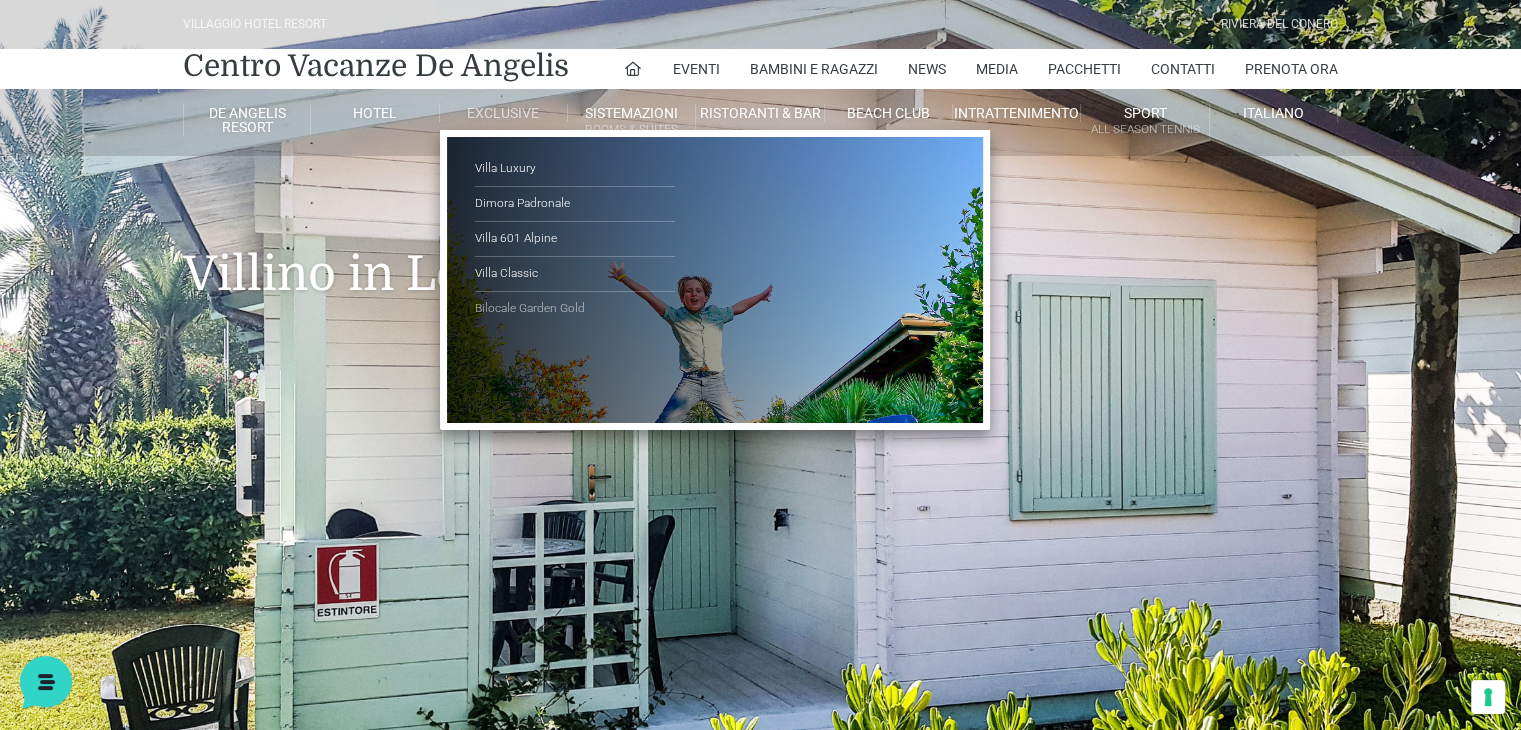 click on "Bilocale Garden Gold" at bounding box center [575, 309] 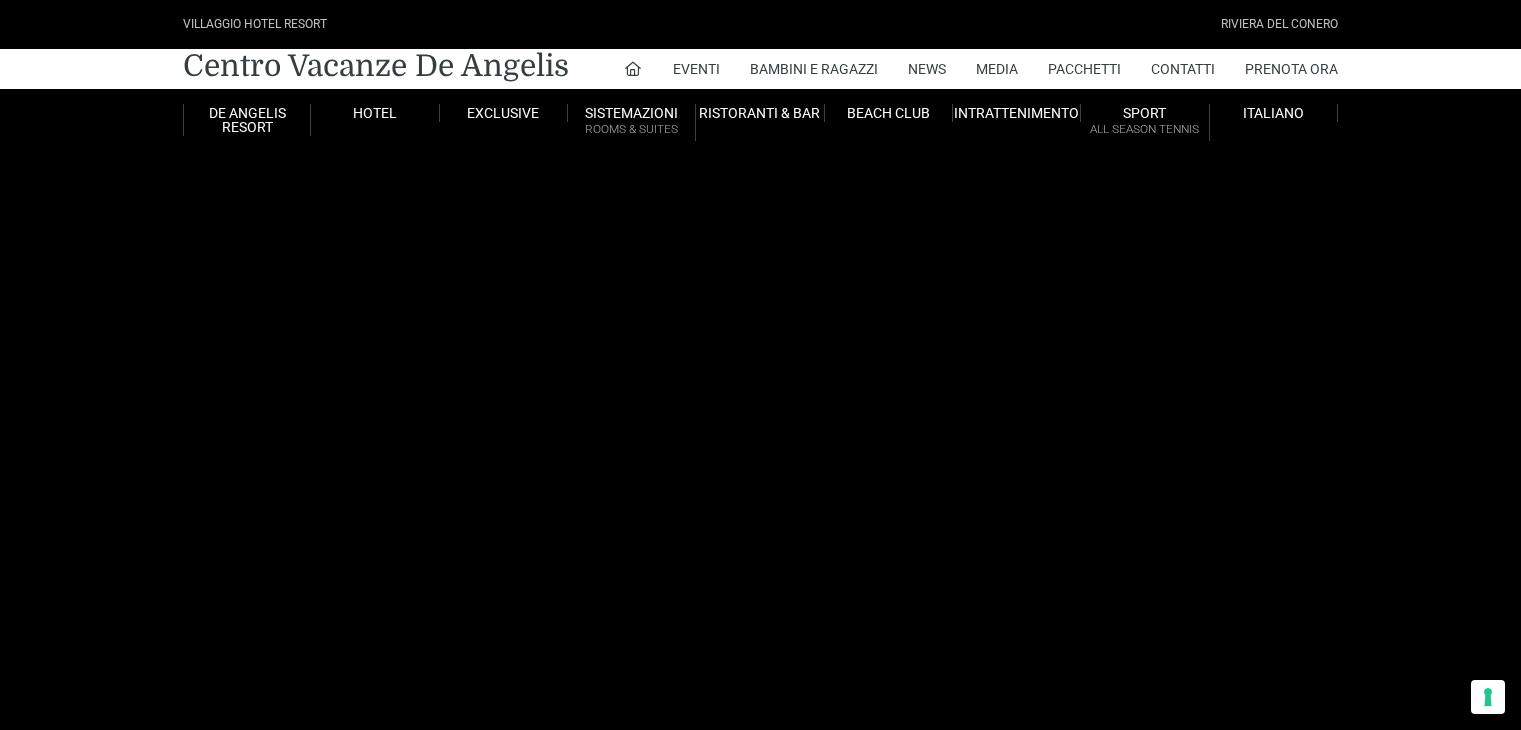 scroll, scrollTop: 0, scrollLeft: 0, axis: both 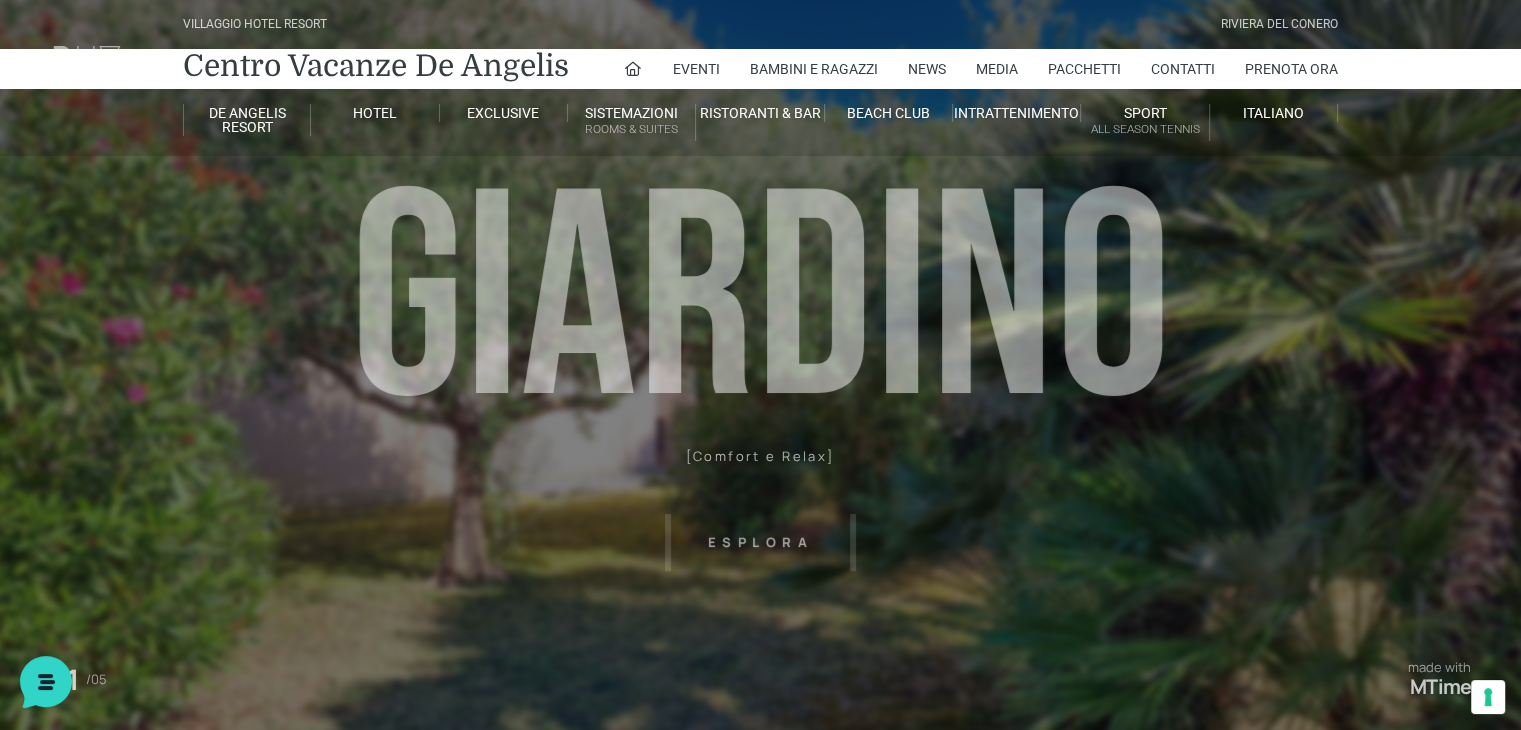 click on "Villaggio Hotel Resort
Riviera Del Conero
Centro Vacanze De Angelis
Eventi
Miss Italia
Cerimonie
Team building
Bambini e Ragazzi
Holly Beach Club
Holly Teeny Club
Holly Young Club
Piscine
Iscrizioni Holly Club
News
Media
Pacchetti
Contatti
Prenota Ora
De Angelis Resort
Parco Piscine
Oasi Naturale
Cappellina
Sala Convegni
Le Marche
Store
Concierge
Colonnina Ricarica
Mappa del Villaggio
Hotel
Suite Prestige
Camera Prestige
Camera Suite H
Sala Meeting
Exclusive
Villa Luxury
Dimora Padronale
Villa 601 Alpine
Villa Classic
Bilocale Garden Gold
Sistemazioni Rooms & Suites
Villa Trilocale Deluxe Numana
Villa Trilocale Deluxe Private Garden
Villa Bilocale Deluxe
Appartamento Trilocale Garden" at bounding box center (760, 450) 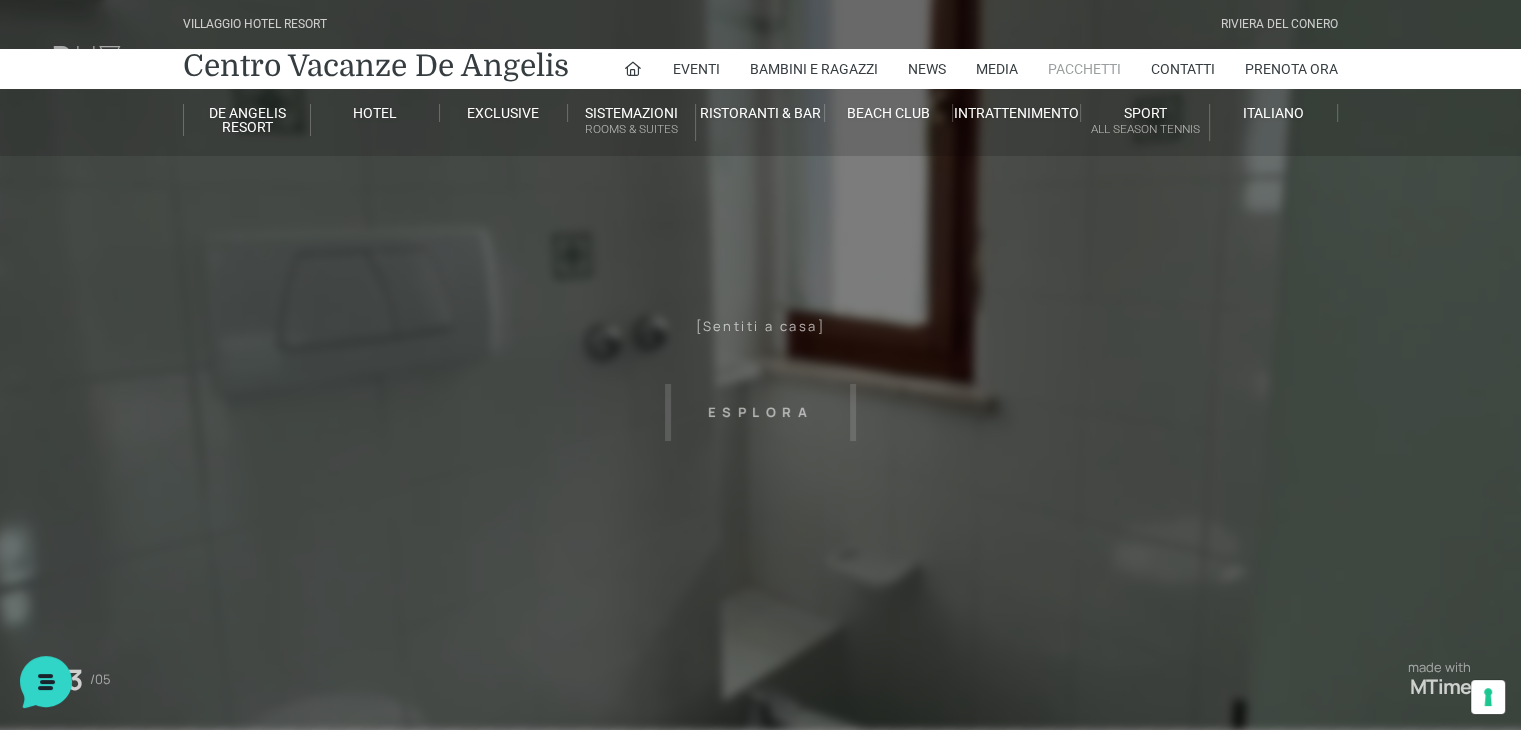click on "Pacchetti" at bounding box center [1084, 69] 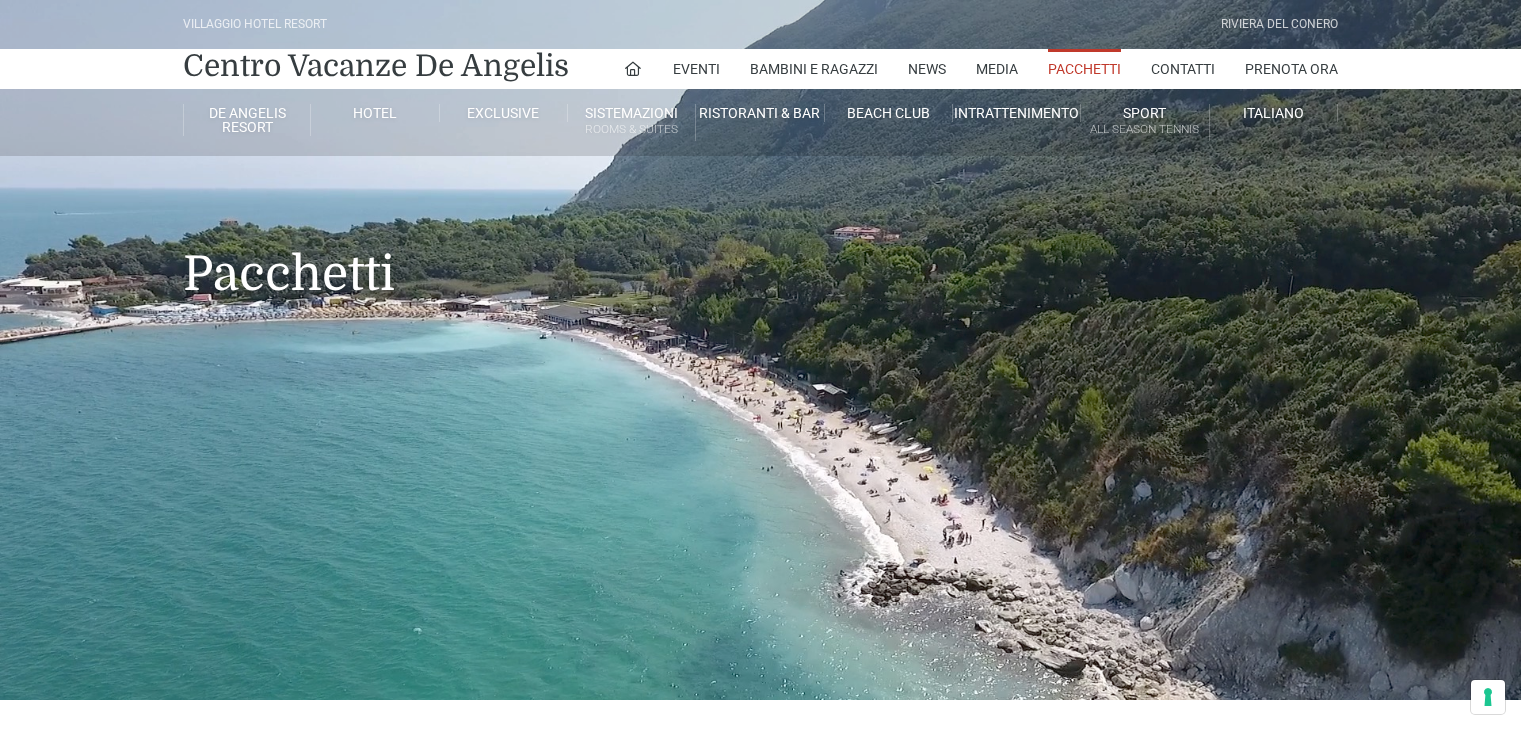 scroll, scrollTop: 0, scrollLeft: 0, axis: both 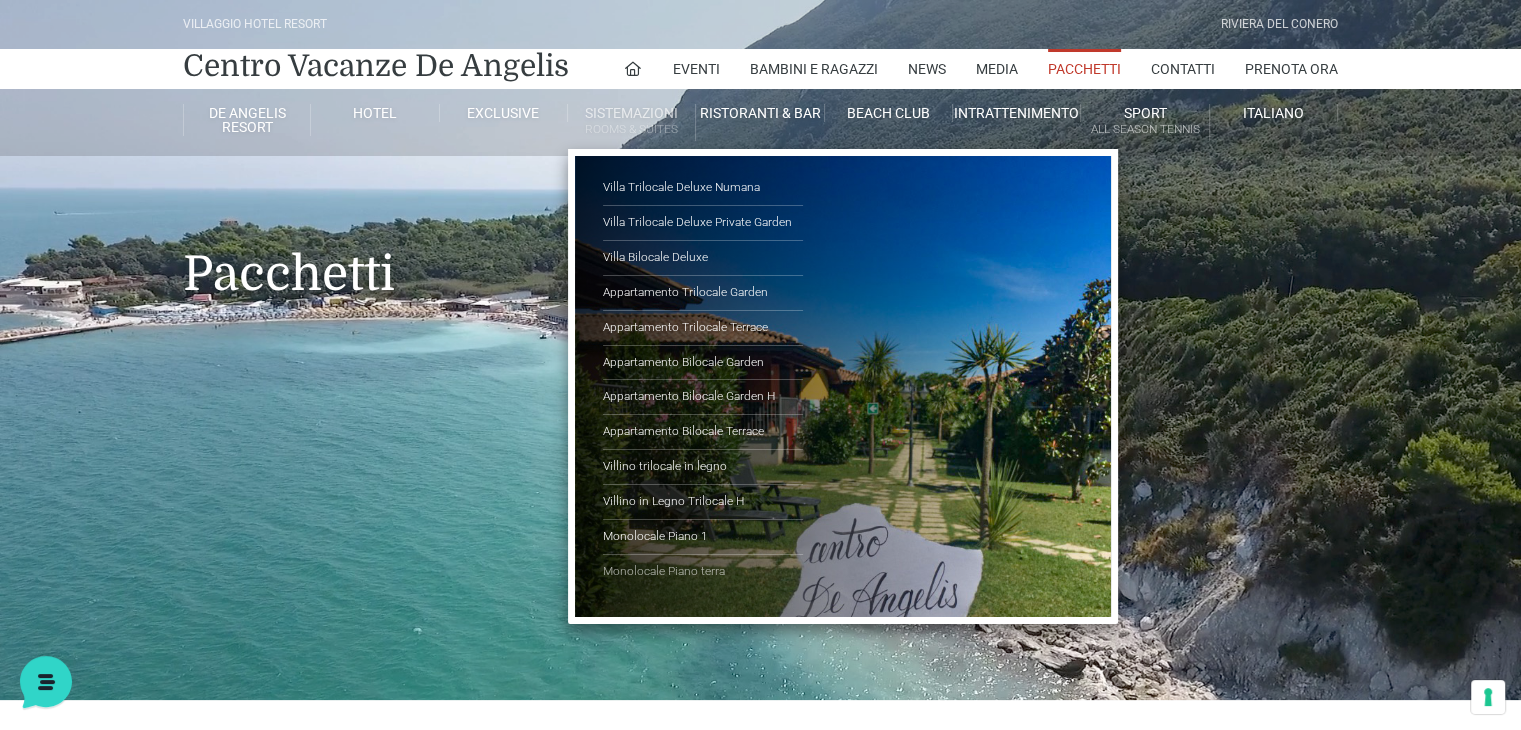 click on "Monolocale Piano terra" at bounding box center [703, 572] 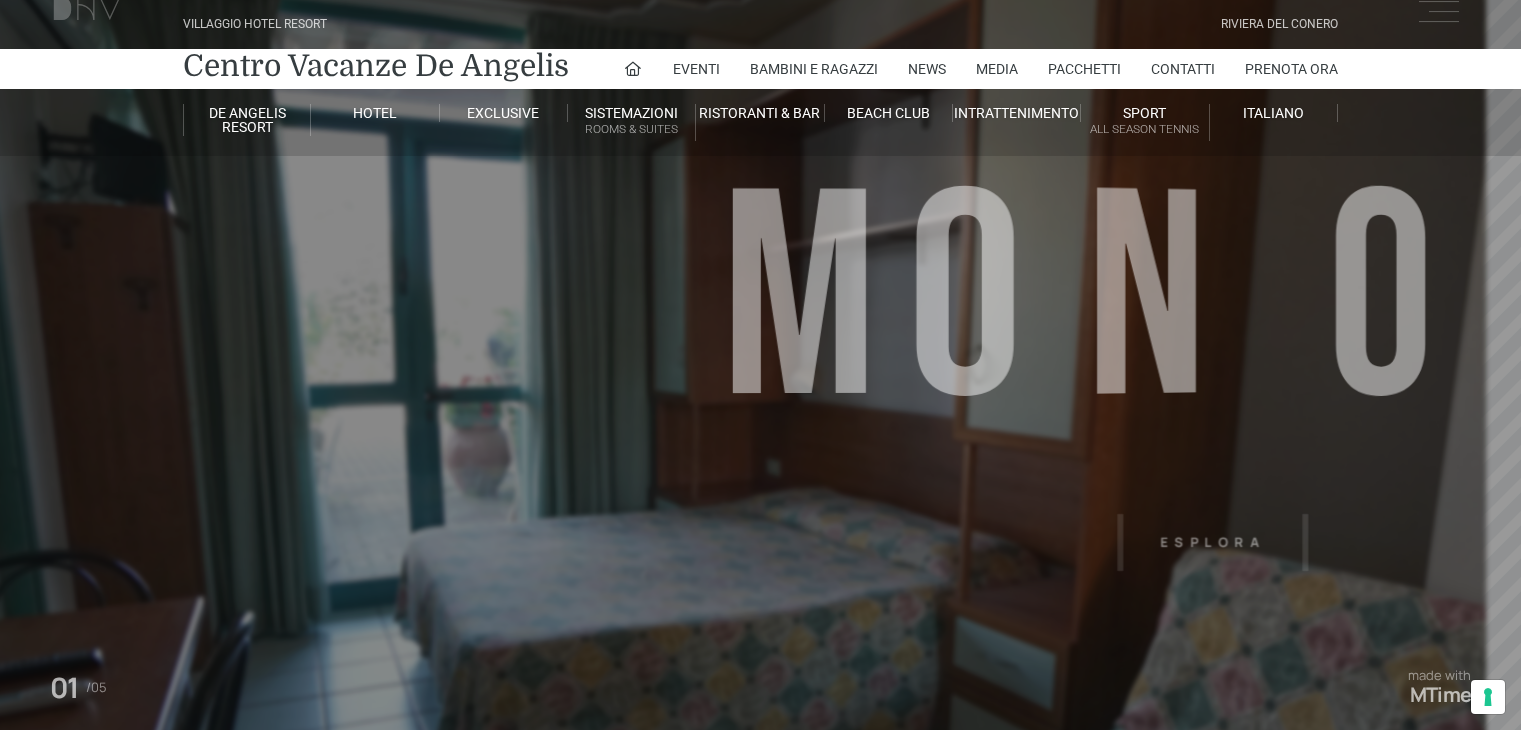 scroll, scrollTop: 0, scrollLeft: 0, axis: both 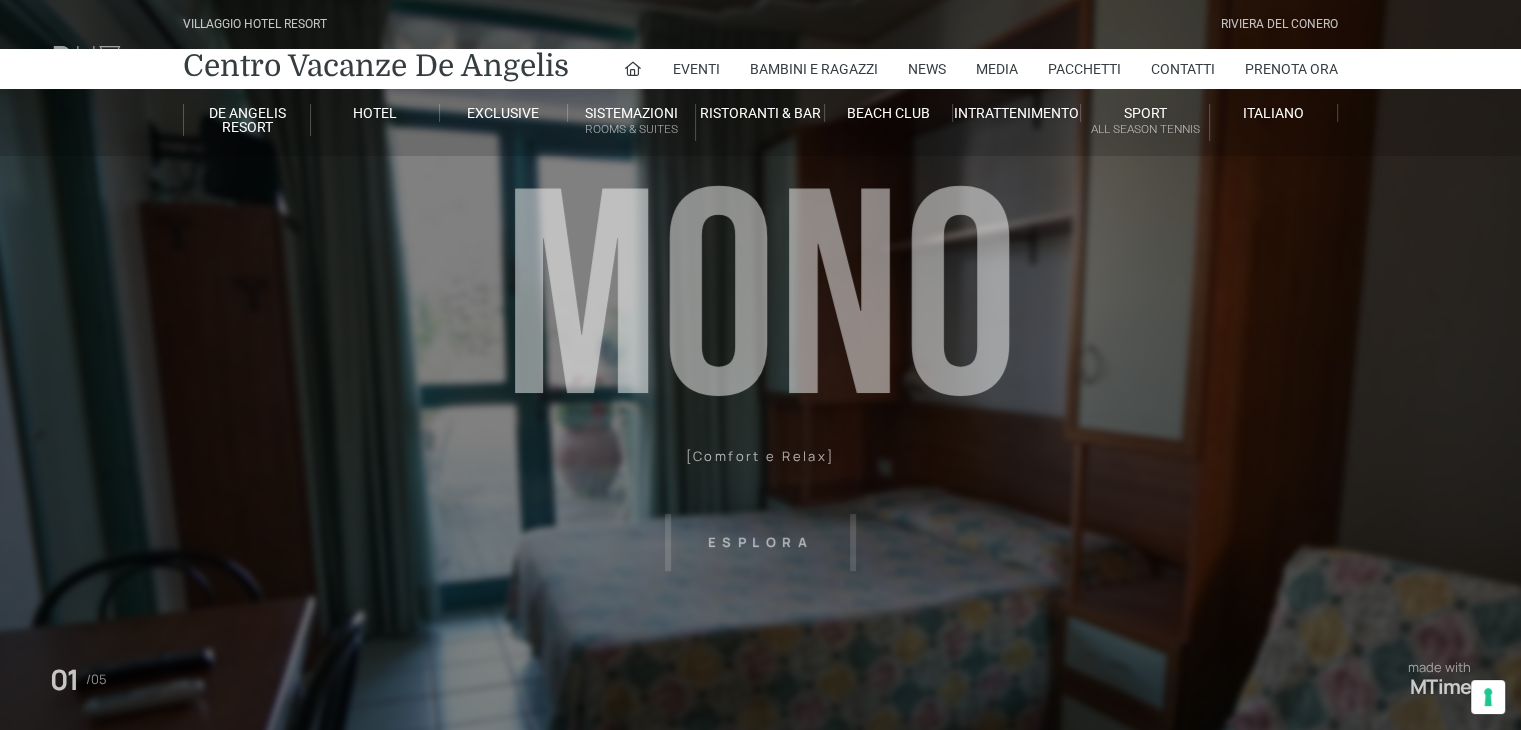 click on "Villaggio Hotel Resort
Riviera Del Conero
Centro Vacanze De Angelis
Eventi
Miss Italia
Cerimonie
Team building
Bambini e Ragazzi
Holly Beach Club
Holly Teeny Club
Holly Young Club
Piscine
Iscrizioni Holly Club
News
Media
Pacchetti
Contatti
Prenota Ora
De Angelis Resort
Parco Piscine
Oasi Naturale
Cappellina
Sala Convegni
Le Marche
Store
Concierge
Colonnina Ricarica
Mappa del Villaggio
Hotel
Suite Prestige
Camera Prestige
Camera Suite H
Sala Meeting
Exclusive
Villa Luxury
Dimora Padronale
Villa 601 Alpine
Villa Classic
Bilocale Garden Gold
Sistemazioni Rooms & Suites
Villa Trilocale Deluxe Numana
Villa Trilocale Deluxe Private Garden
Villa Bilocale Deluxe
Appartamento Trilocale Garden" at bounding box center [760, 450] 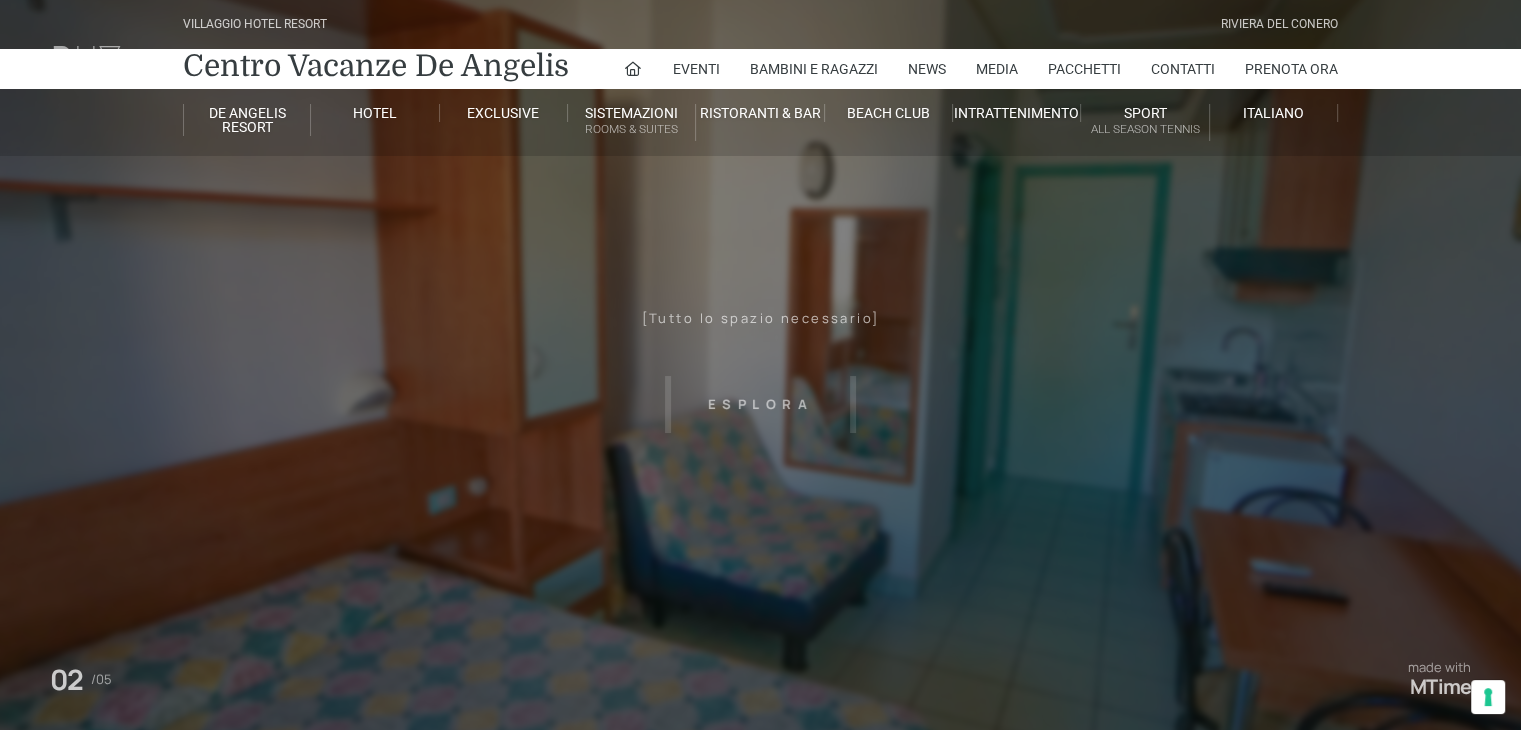 click on "Villaggio Hotel Resort
Riviera Del Conero
Centro Vacanze De Angelis
Eventi
Miss Italia
Cerimonie
Team building
Bambini e Ragazzi
Holly Beach Club
Holly Teeny Club
Holly Young Club
Piscine
Iscrizioni Holly Club
News
Media
Pacchetti
Contatti
Prenota Ora
De Angelis Resort
Parco Piscine
Oasi Naturale
Cappellina
Sala Convegni
Le Marche
Store
Concierge
Colonnina Ricarica
Mappa del Villaggio
Hotel
Suite Prestige
Camera Prestige
Camera Suite H
Sala Meeting
Exclusive
Villa Luxury
Dimora Padronale
Villa 601 Alpine
Villa Classic
Bilocale Garden Gold
Sistemazioni Rooms & Suites
Villa Trilocale Deluxe Numana
Villa Trilocale Deluxe Private Garden
Villa Bilocale Deluxe
Appartamento Trilocale Garden" at bounding box center [760, 450] 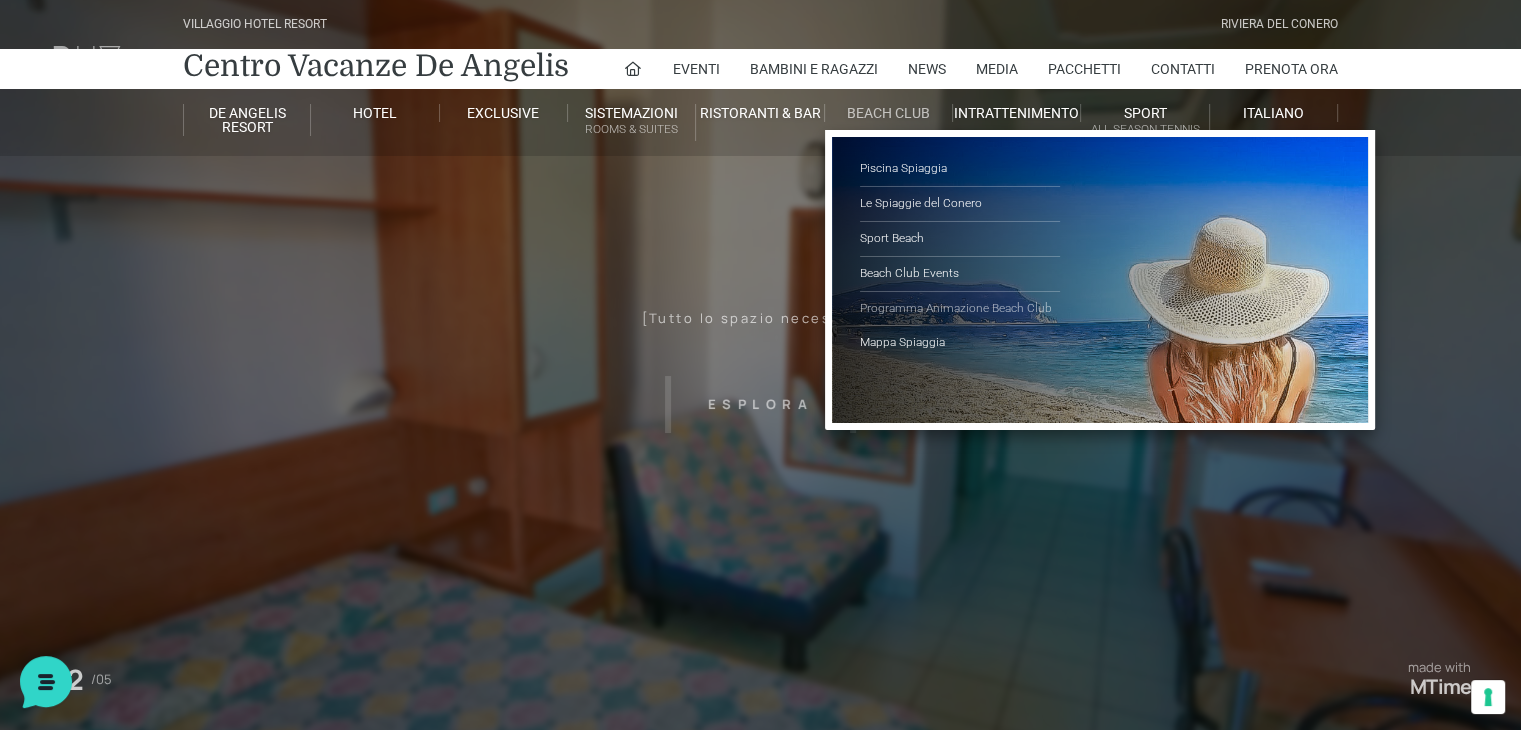 scroll, scrollTop: 0, scrollLeft: 0, axis: both 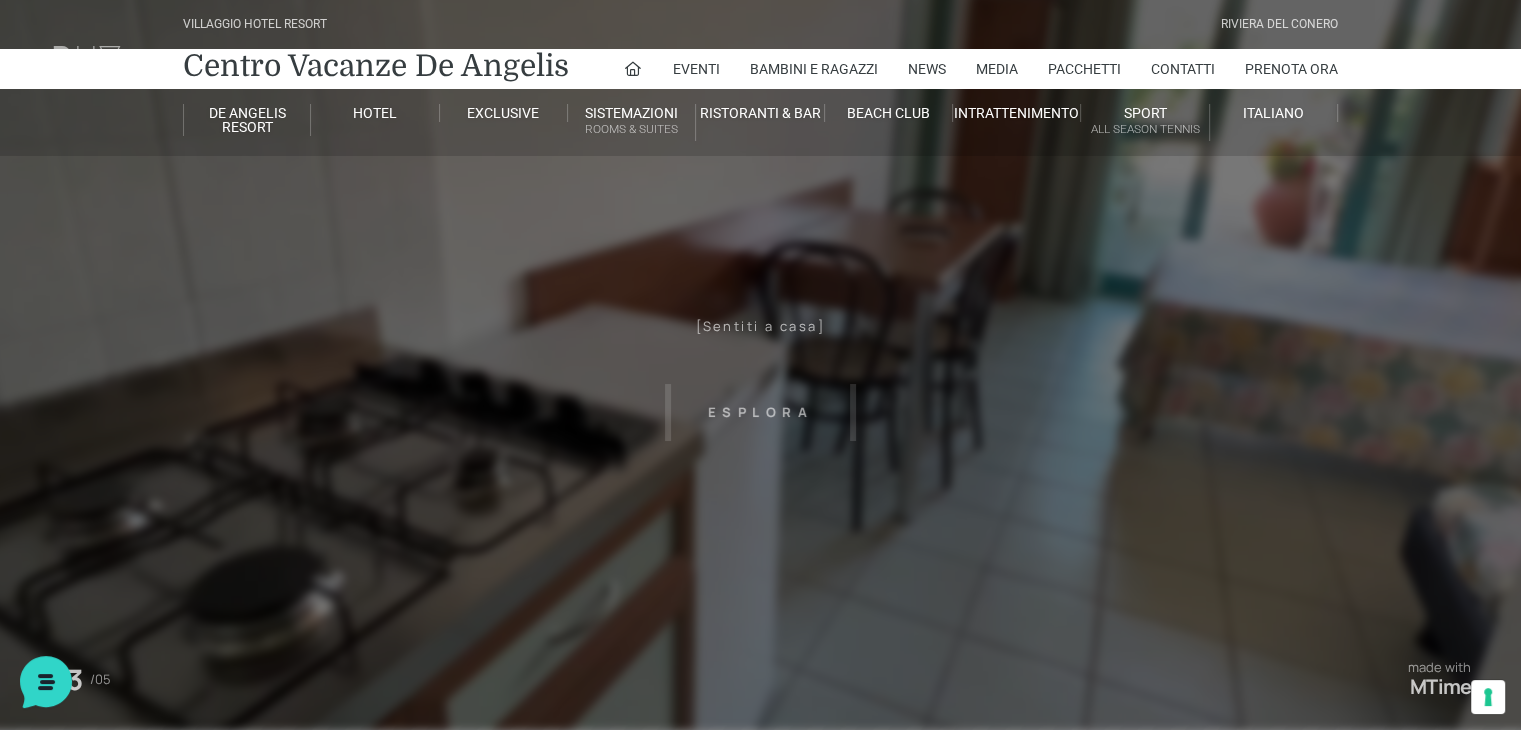 click on "Villaggio Hotel Resort
Riviera Del Conero
Centro Vacanze De Angelis
Eventi
Miss Italia
Cerimonie
Team building
Bambini e Ragazzi
Holly Beach Club
Holly Teeny Club
Holly Young Club
Piscine
Iscrizioni Holly Club
News
Media
Pacchetti
Contatti
Prenota Ora
De Angelis Resort
Parco Piscine
Oasi Naturale
Cappellina
Sala Convegni
Le Marche
Store
Concierge
Colonnina Ricarica
Mappa del Villaggio
Hotel
Suite Prestige
Camera Prestige
Camera Suite H
Sala Meeting
Exclusive
Villa Luxury
Dimora Padronale
Villa 601 Alpine
Villa Classic
Bilocale Garden Gold
Sistemazioni Rooms & Suites
Villa Trilocale Deluxe Numana
Villa Trilocale Deluxe Private Garden
Villa Bilocale Deluxe
Appartamento Trilocale Garden" at bounding box center [760, 450] 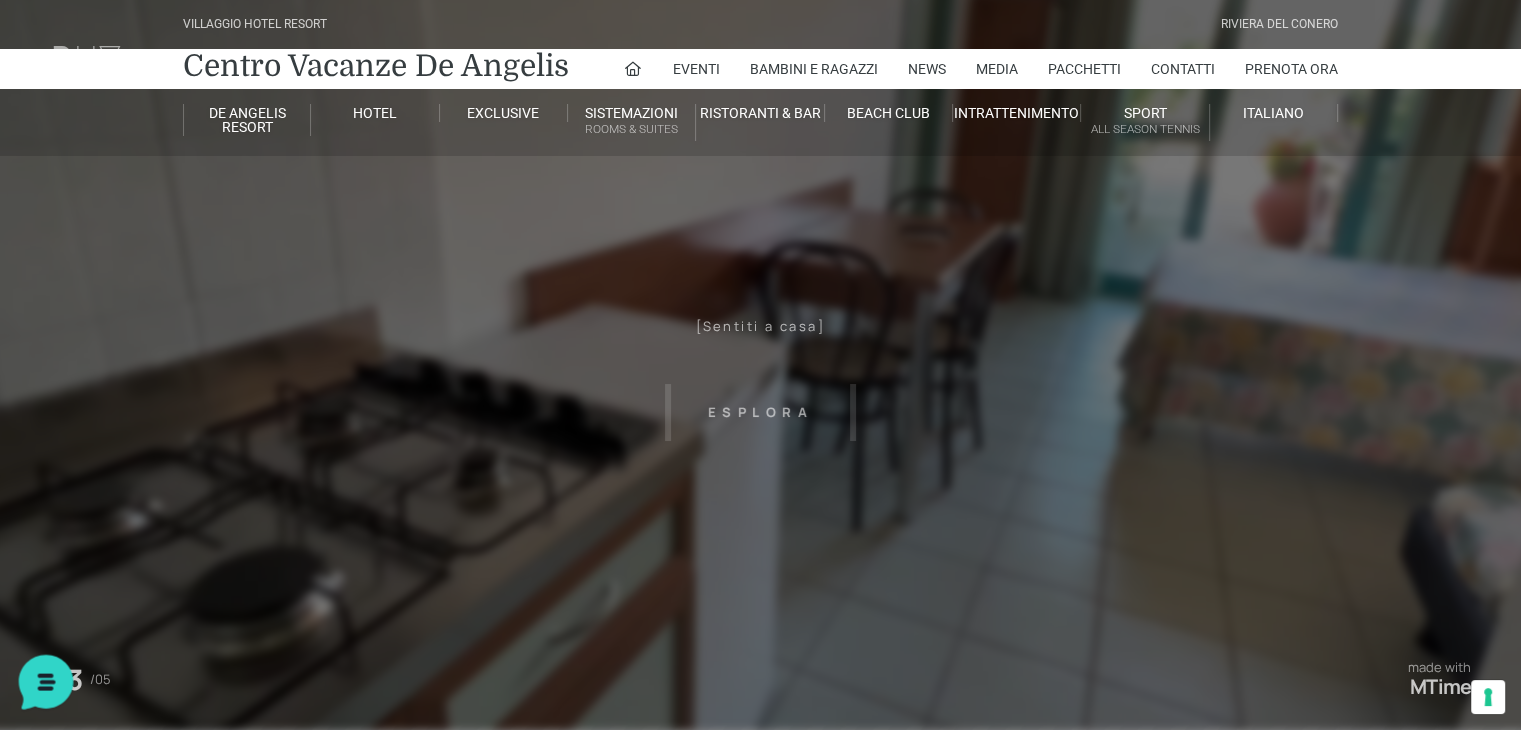 click 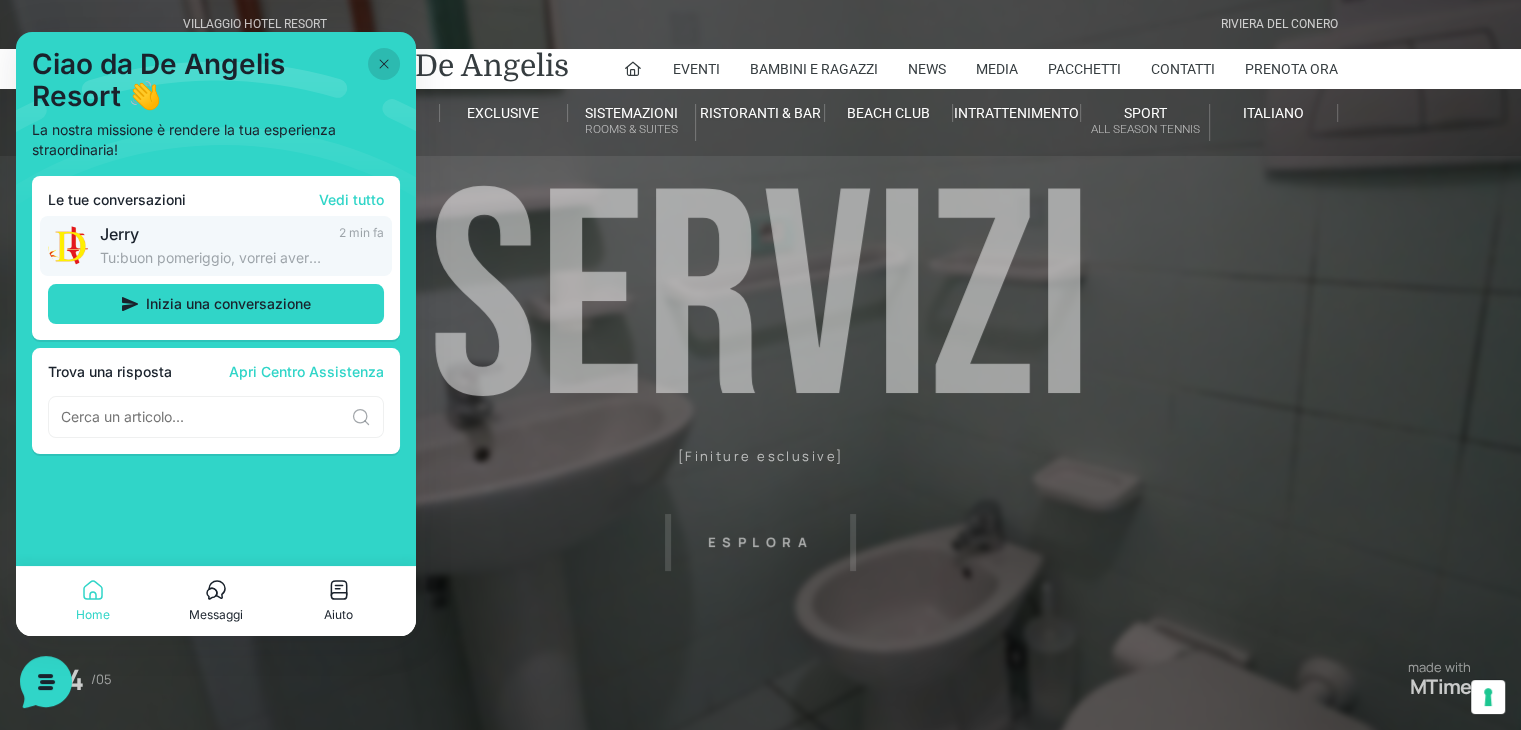 click on "Tu:  buon pomeriggio, vorrei avere gentilmente informazioni sulla possibilità di soggiornare nella vostra struttura per 4 notti, date flessibili com" at bounding box center (213, 258) 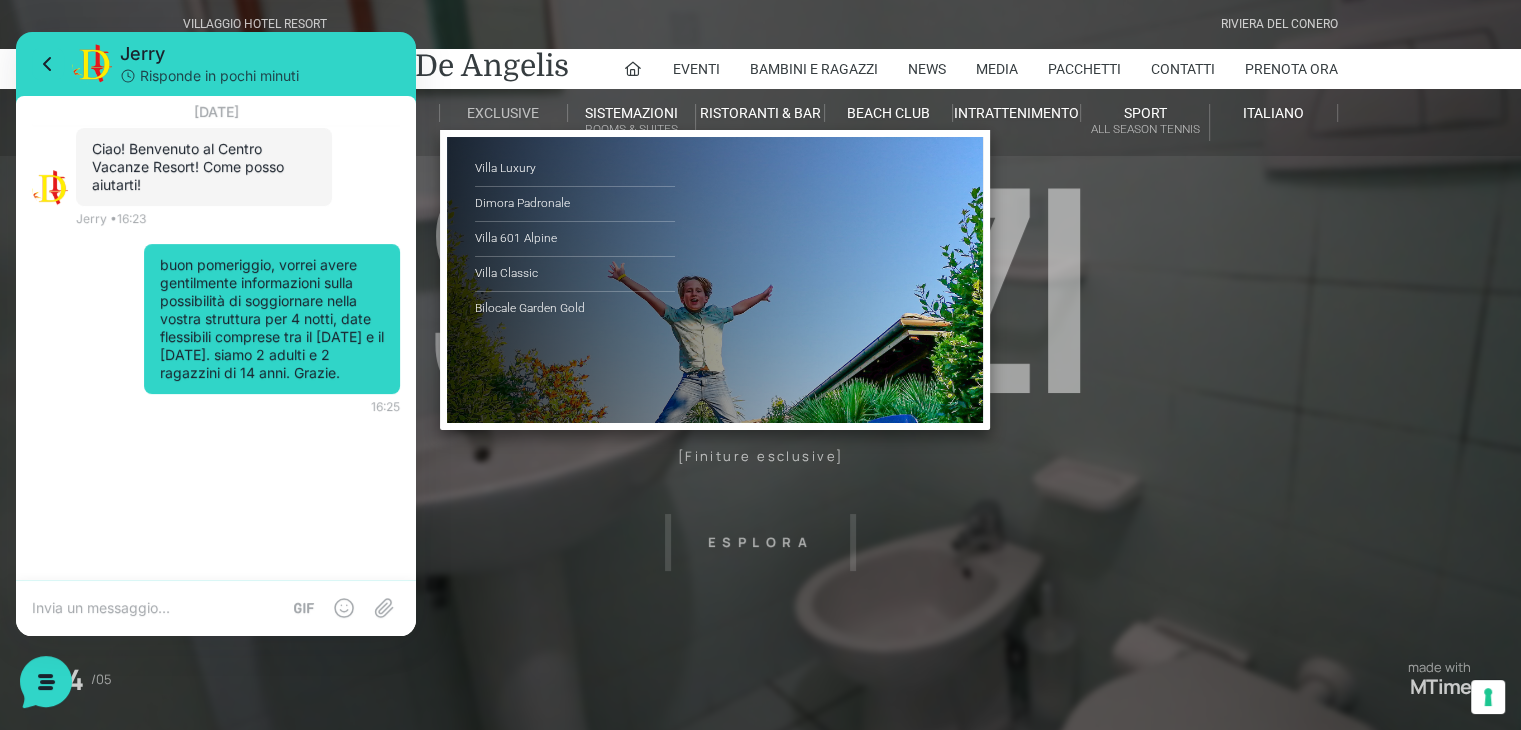 click on "Exclusive
Villa Luxury
Dimora Padronale
Villa 601 Alpine
Villa Classic
Bilocale Garden Gold" at bounding box center [504, 113] 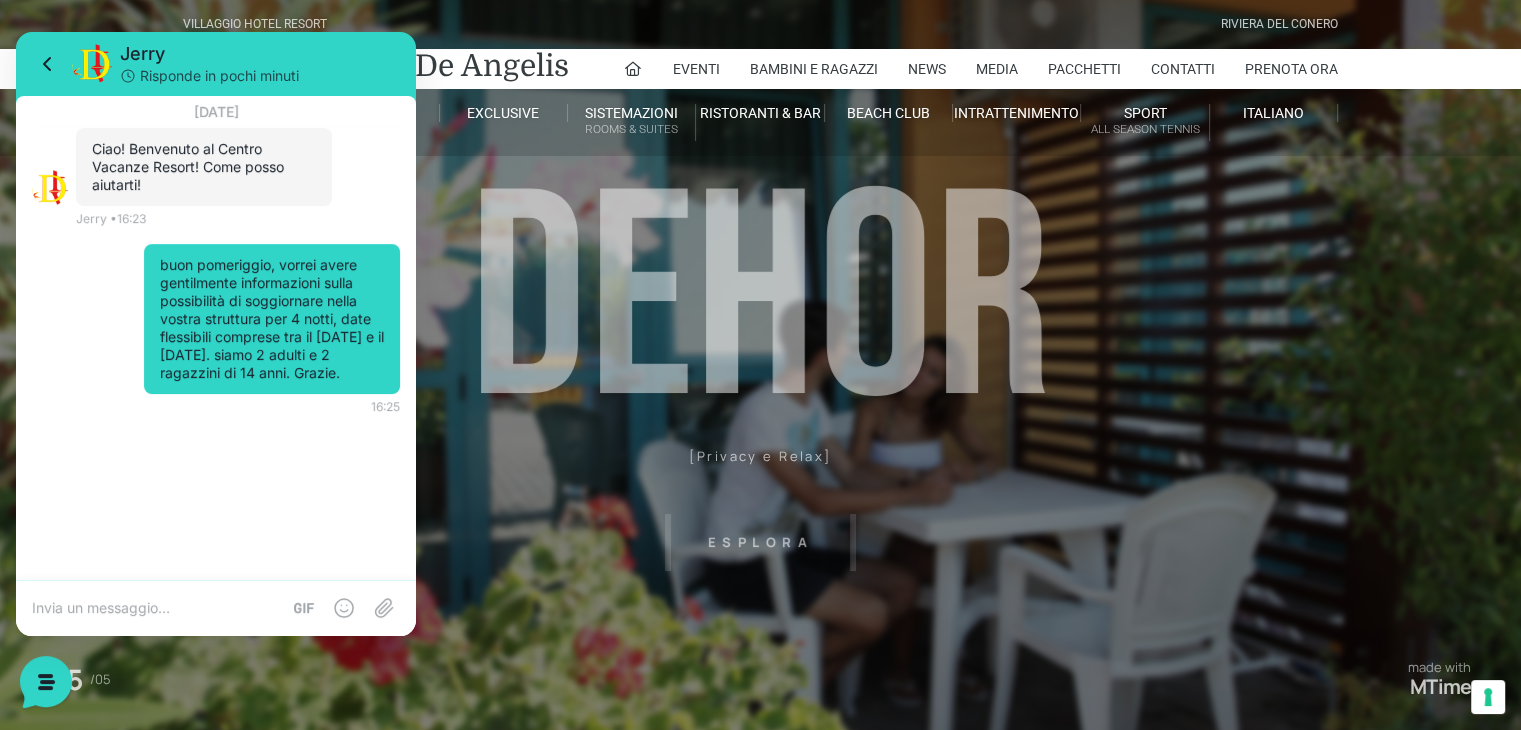 click on "Villaggio Hotel Resort
Riviera Del Conero
Centro Vacanze De Angelis
Eventi
Miss Italia
Cerimonie
Team building
Bambini e Ragazzi
Holly Beach Club
Holly Teeny Club
Holly Young Club
Piscine
Iscrizioni Holly Club
News
Media
Pacchetti
Contatti
Prenota Ora
De Angelis Resort
Parco Piscine
Oasi Naturale
Cappellina
Sala Convegni
Le Marche
Store
Concierge
Colonnina Ricarica
Mappa del Villaggio
Hotel
Suite Prestige
Camera Prestige
Camera Suite H
Sala Meeting
Exclusive
Villa Luxury
Dimora Padronale
Villa 601 Alpine
Villa Classic
Bilocale Garden Gold
Sistemazioni Rooms & Suites
Villa Trilocale Deluxe Numana
Villa Trilocale Deluxe Private Garden
Villa Bilocale Deluxe
Appartamento Trilocale Garden" at bounding box center [760, 450] 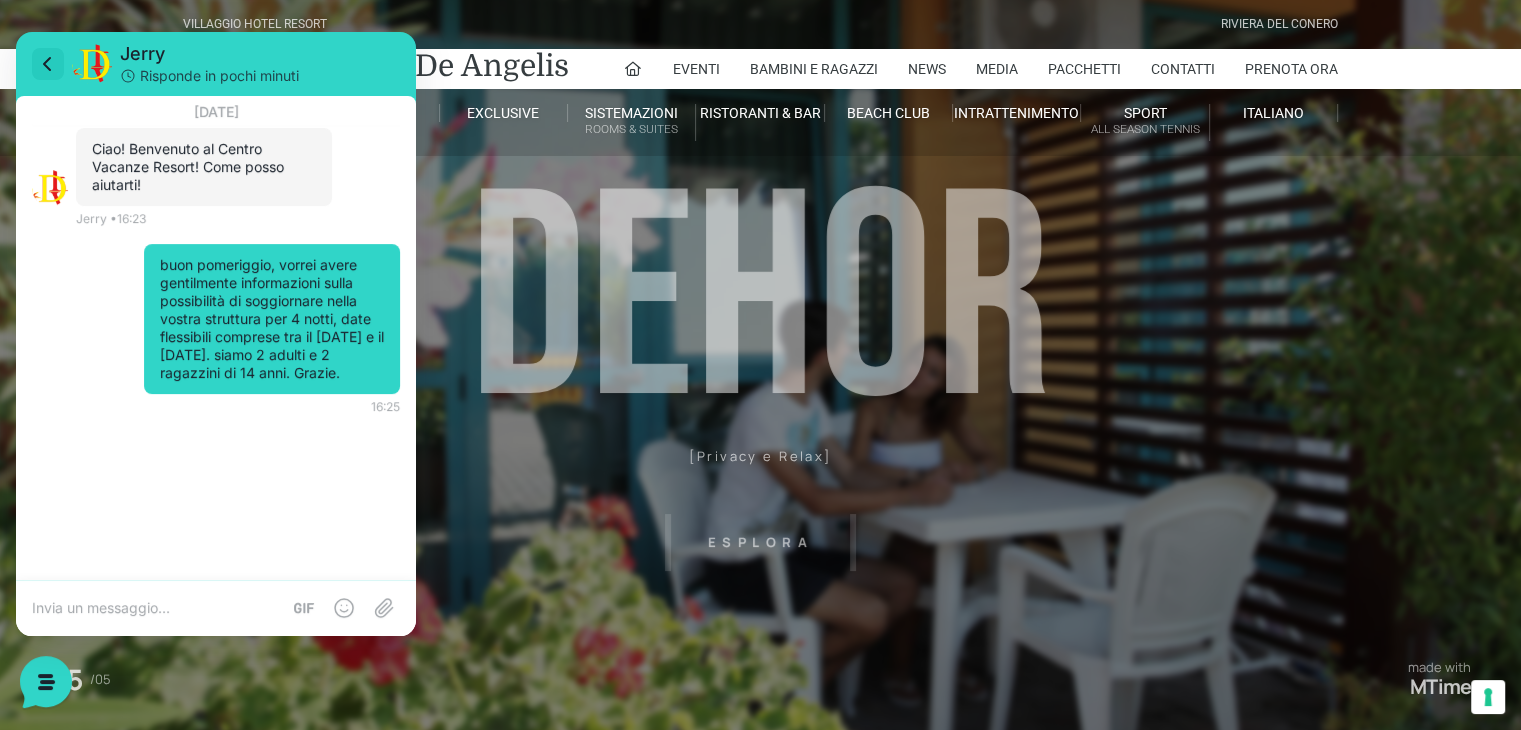click at bounding box center [48, 64] 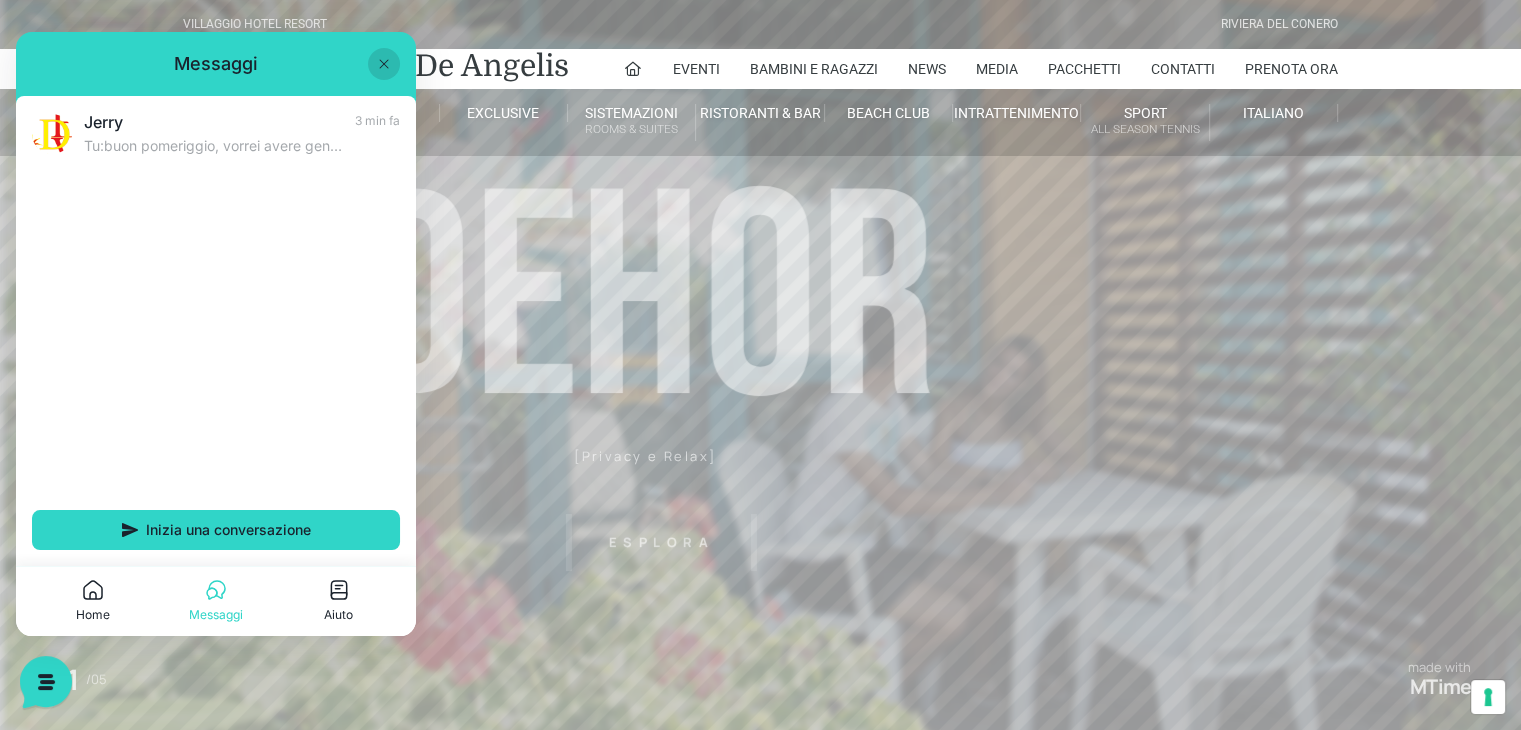 click on "Villaggio Hotel Resort
Riviera Del Conero
Centro Vacanze De Angelis
Eventi
Miss Italia
Cerimonie
Team building
Bambini e Ragazzi
Holly Beach Club
Holly Teeny Club
Holly Young Club
Piscine
Iscrizioni Holly Club
News
Media
Pacchetti
Contatti
Prenota Ora
De Angelis Resort
Parco Piscine
Oasi Naturale
Cappellina
Sala Convegni
Le Marche
Store
Concierge
Colonnina Ricarica
Mappa del Villaggio
Hotel
Suite Prestige
Camera Prestige
Camera Suite H
Sala Meeting
Exclusive
Villa Luxury
Dimora Padronale
Villa 601 Alpine
Villa Classic
Bilocale Garden Gold
Sistemazioni Rooms & Suites
Villa Trilocale Deluxe Numana
Villa Trilocale Deluxe Private Garden
Villa Bilocale Deluxe
Appartamento Trilocale Garden" at bounding box center (760, 450) 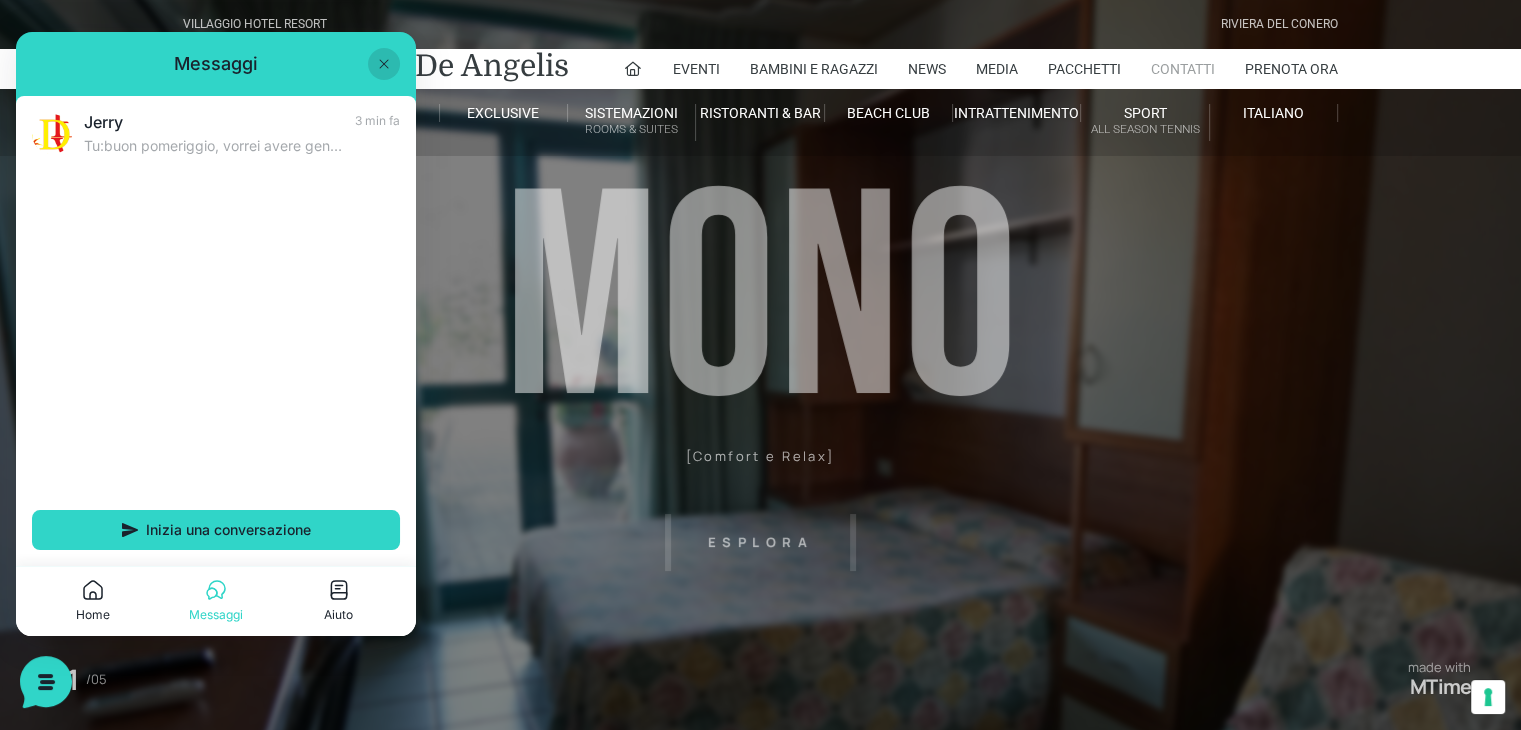 click on "Contatti" at bounding box center [1183, 69] 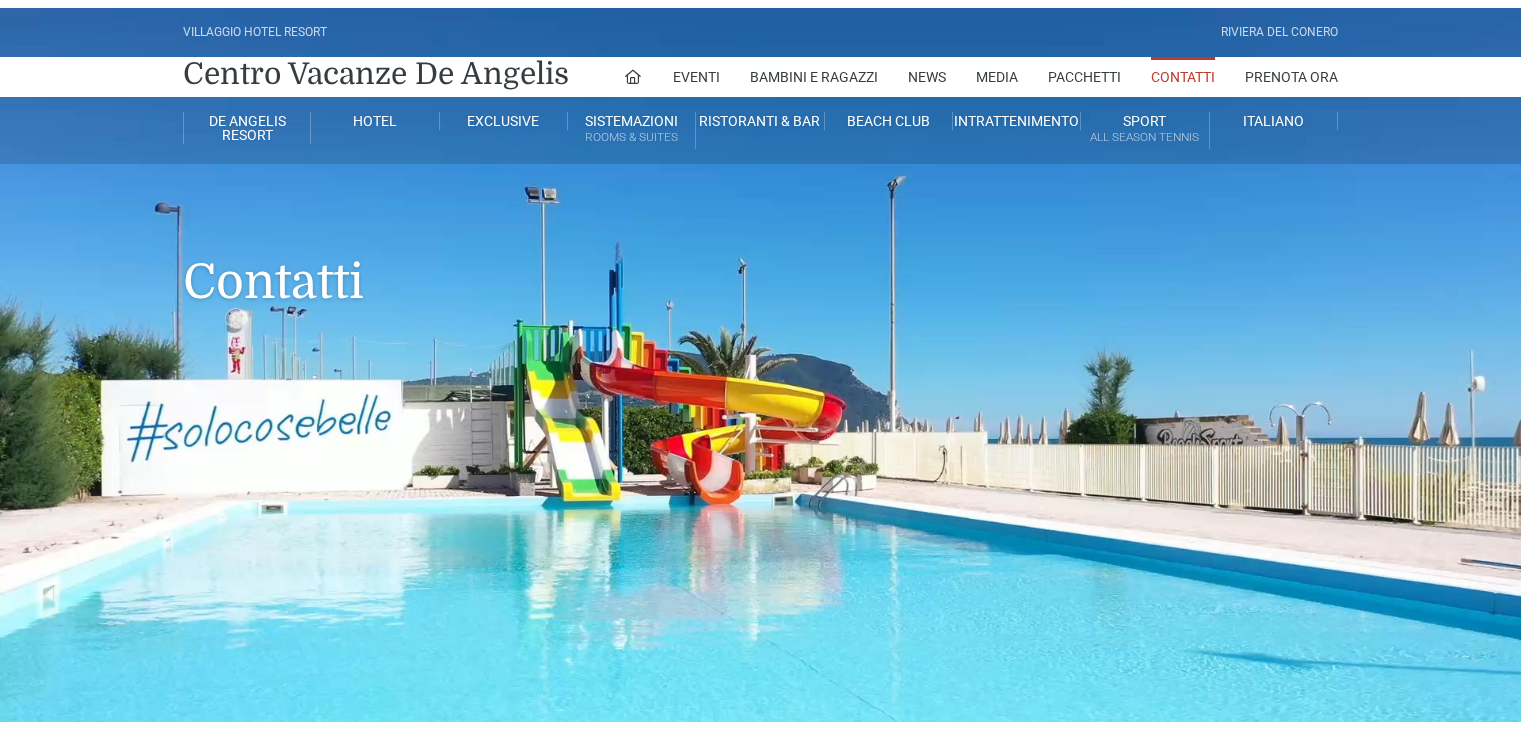 scroll, scrollTop: 0, scrollLeft: 0, axis: both 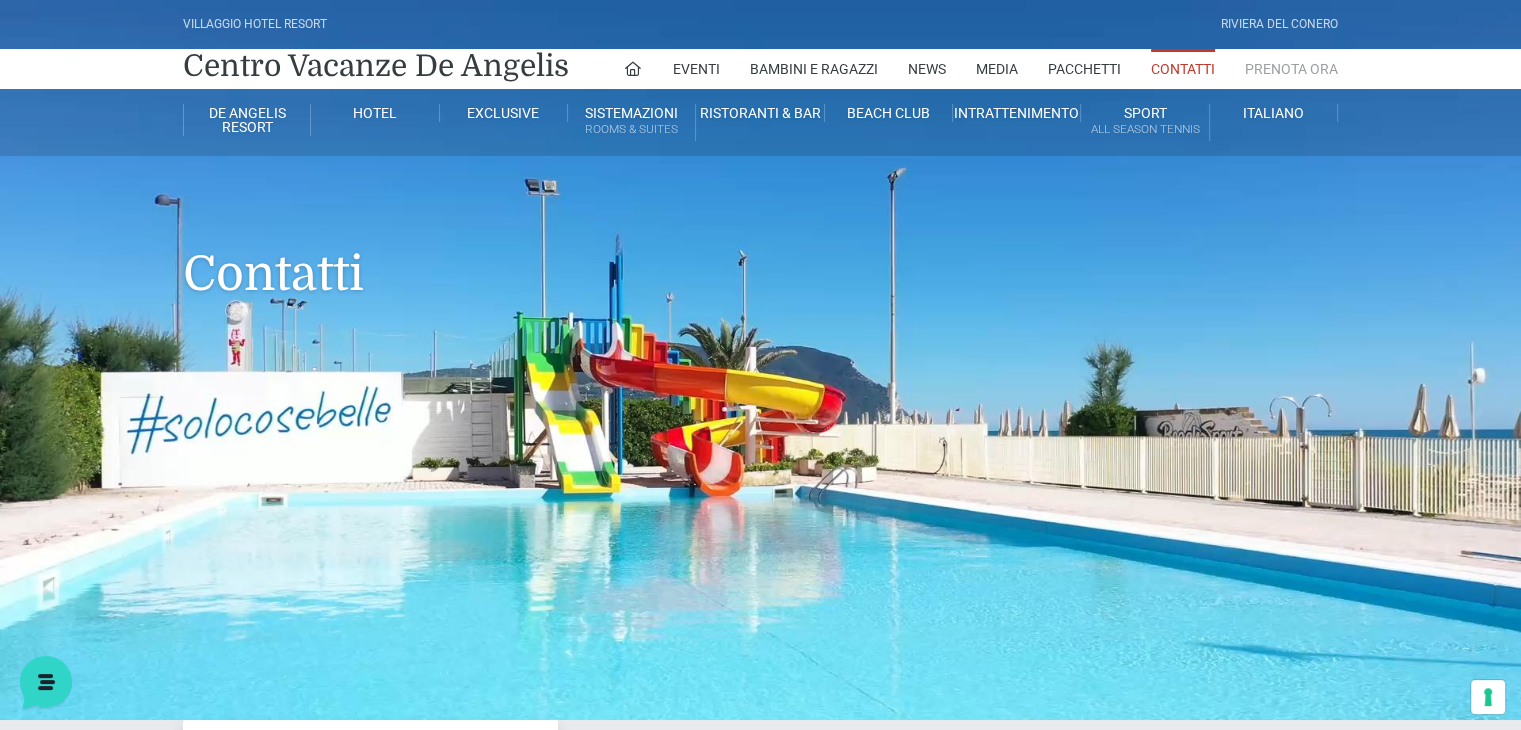 click on "Prenota Ora" at bounding box center (1291, 69) 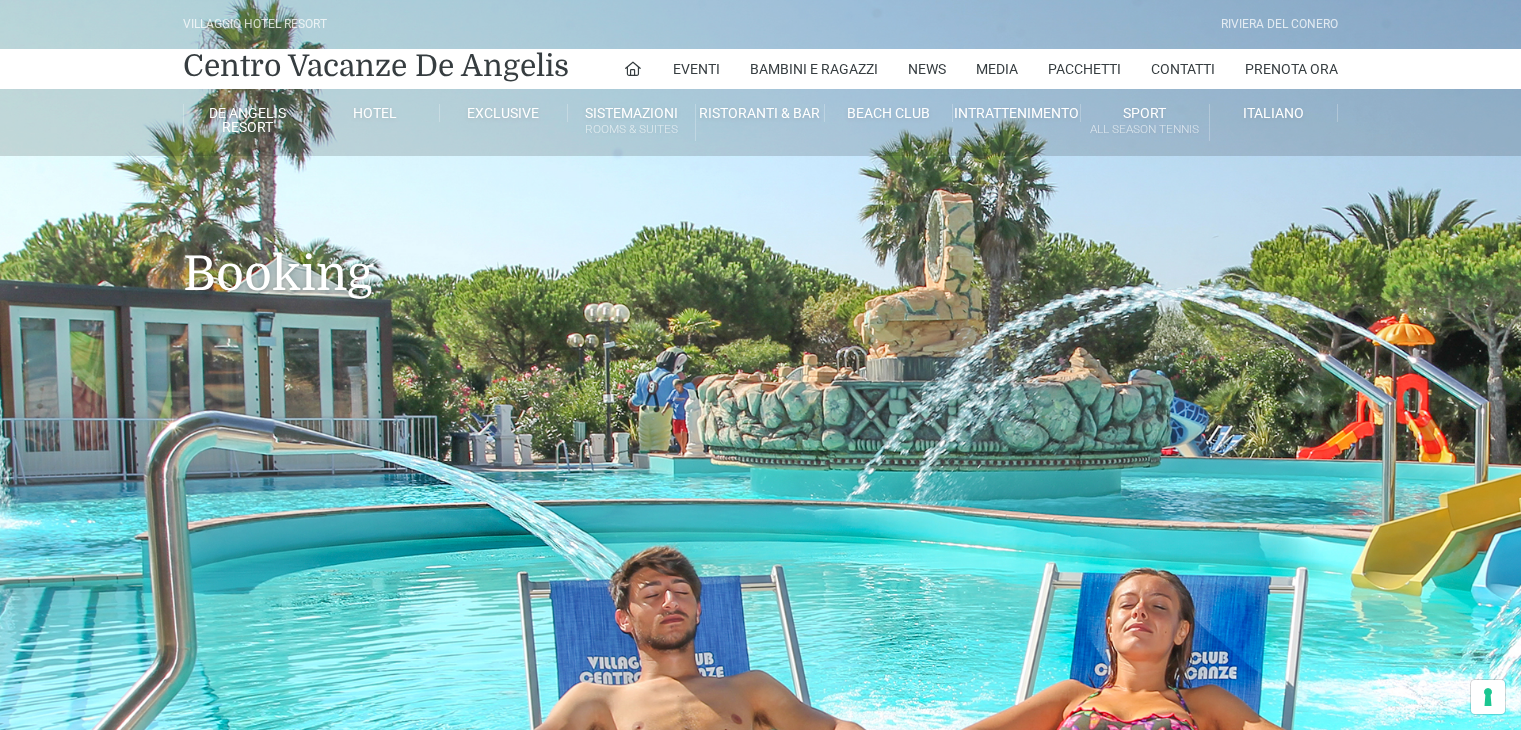 scroll, scrollTop: 0, scrollLeft: 0, axis: both 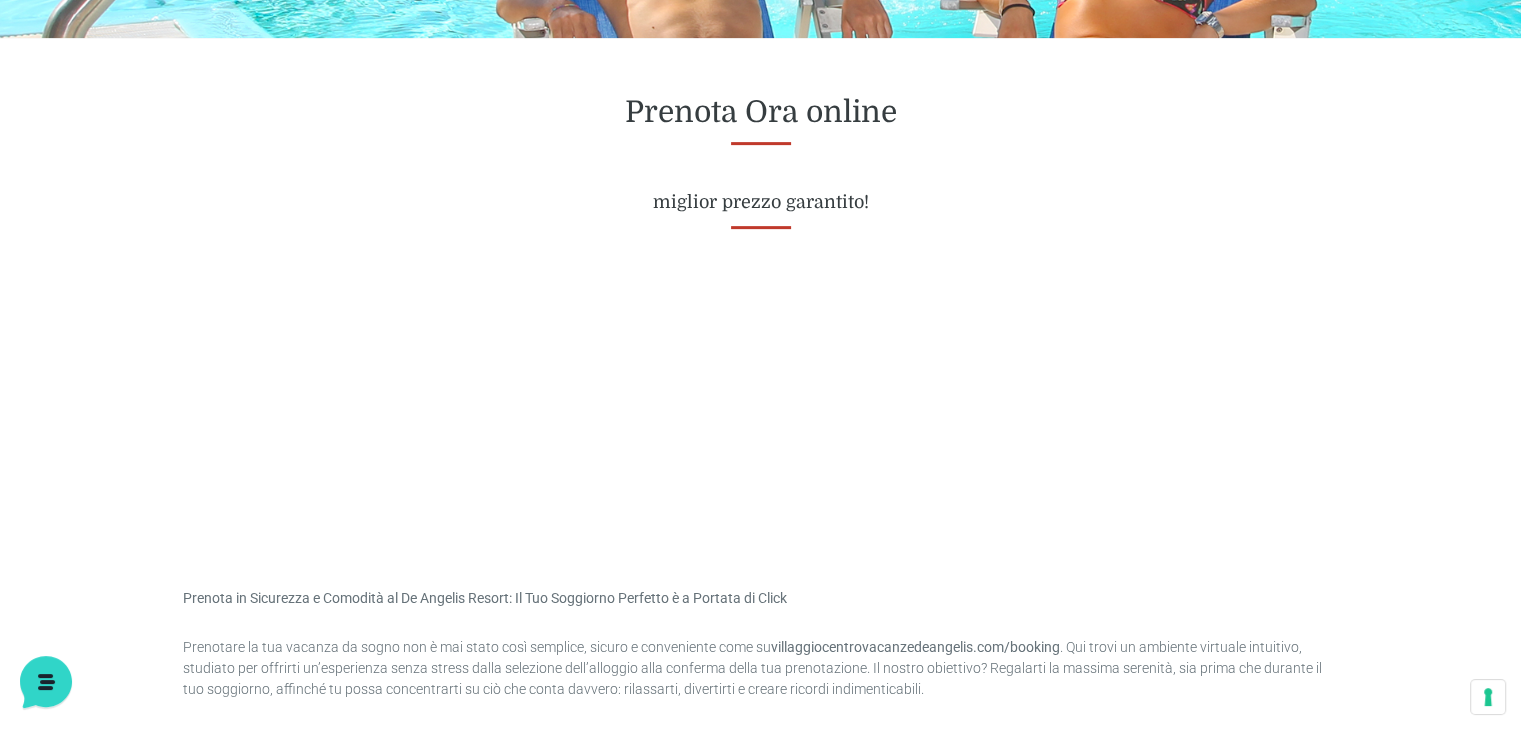 click at bounding box center [760, 401] 